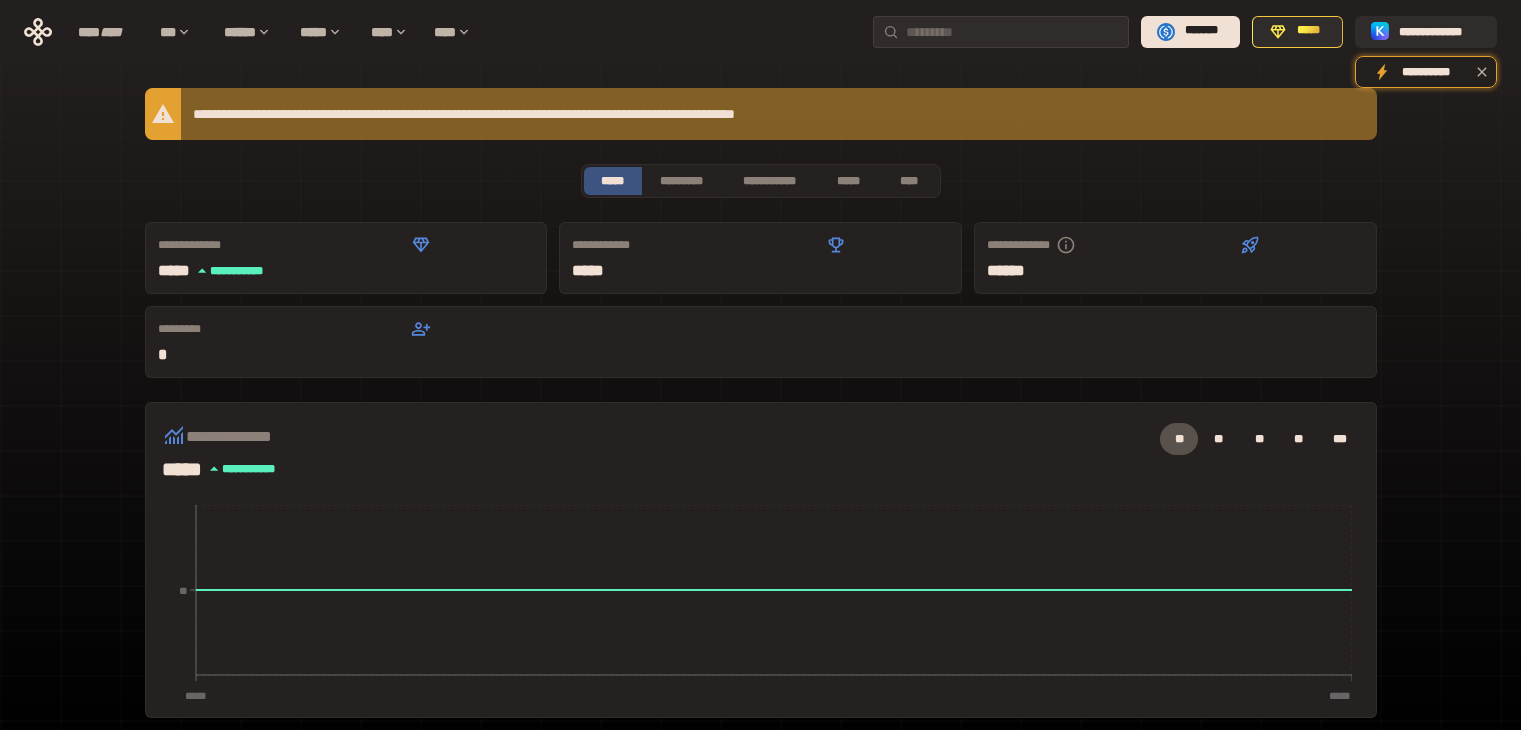 scroll, scrollTop: 0, scrollLeft: 0, axis: both 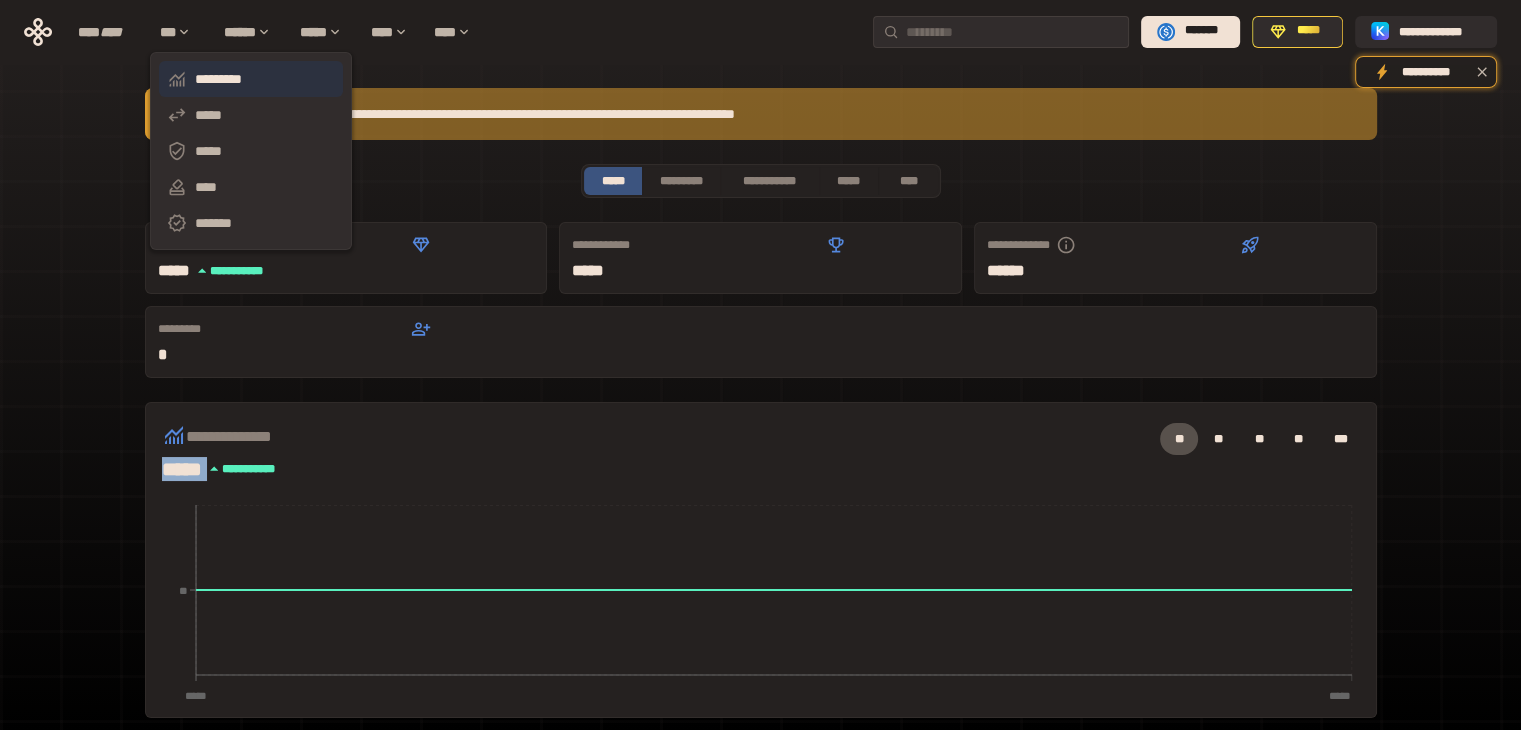 click on "*********" at bounding box center [251, 79] 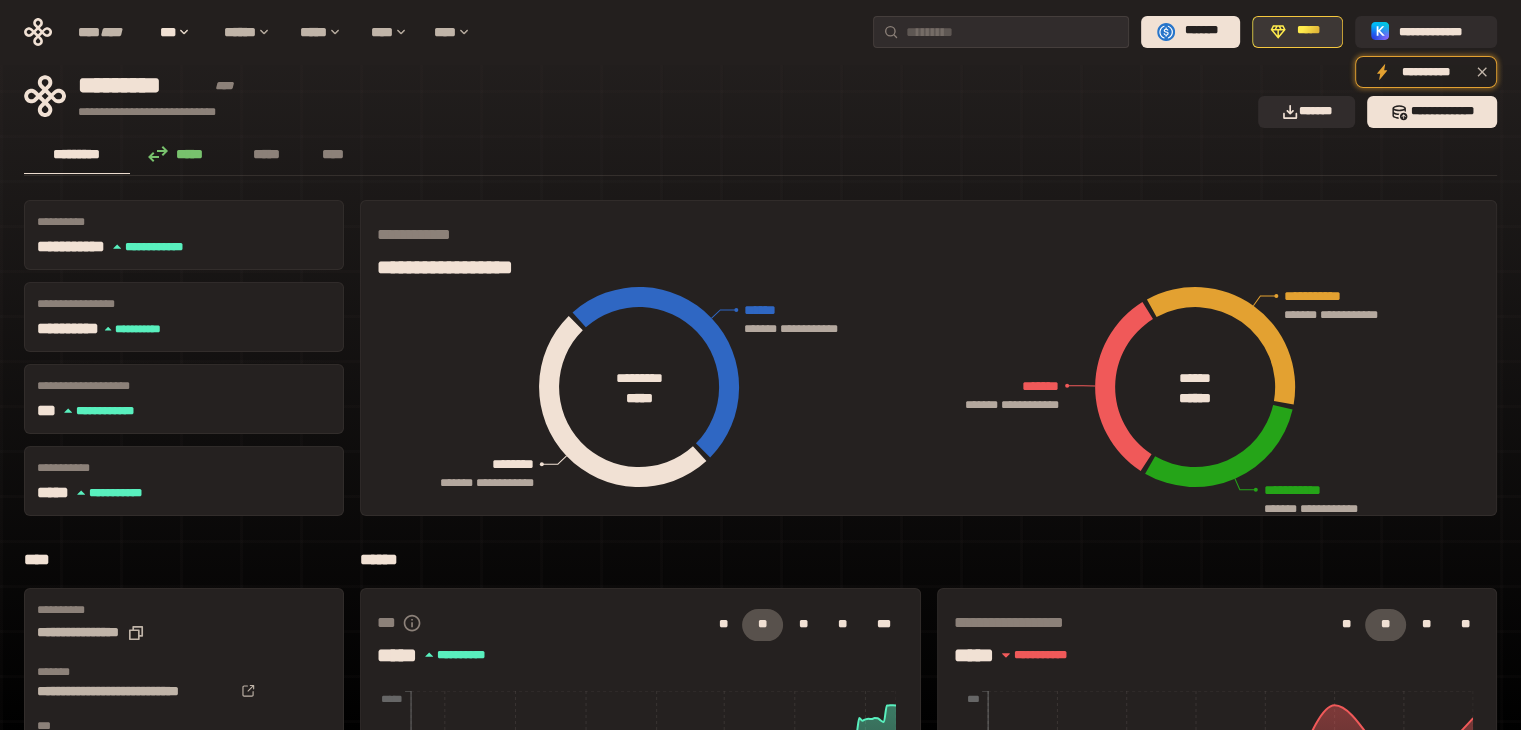 click on "*****" at bounding box center (1308, 31) 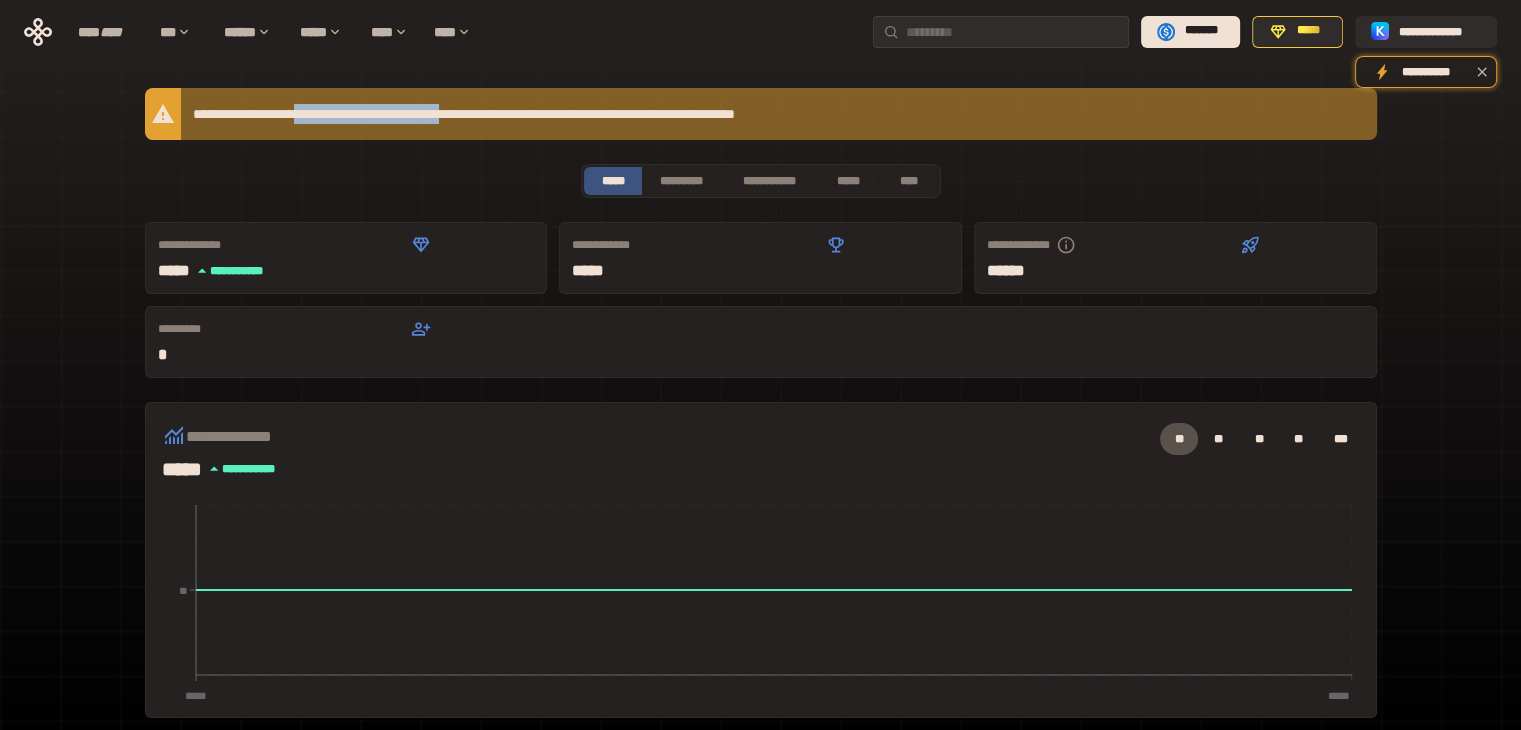 drag, startPoint x: 325, startPoint y: 114, endPoint x: 510, endPoint y: 117, distance: 185.02432 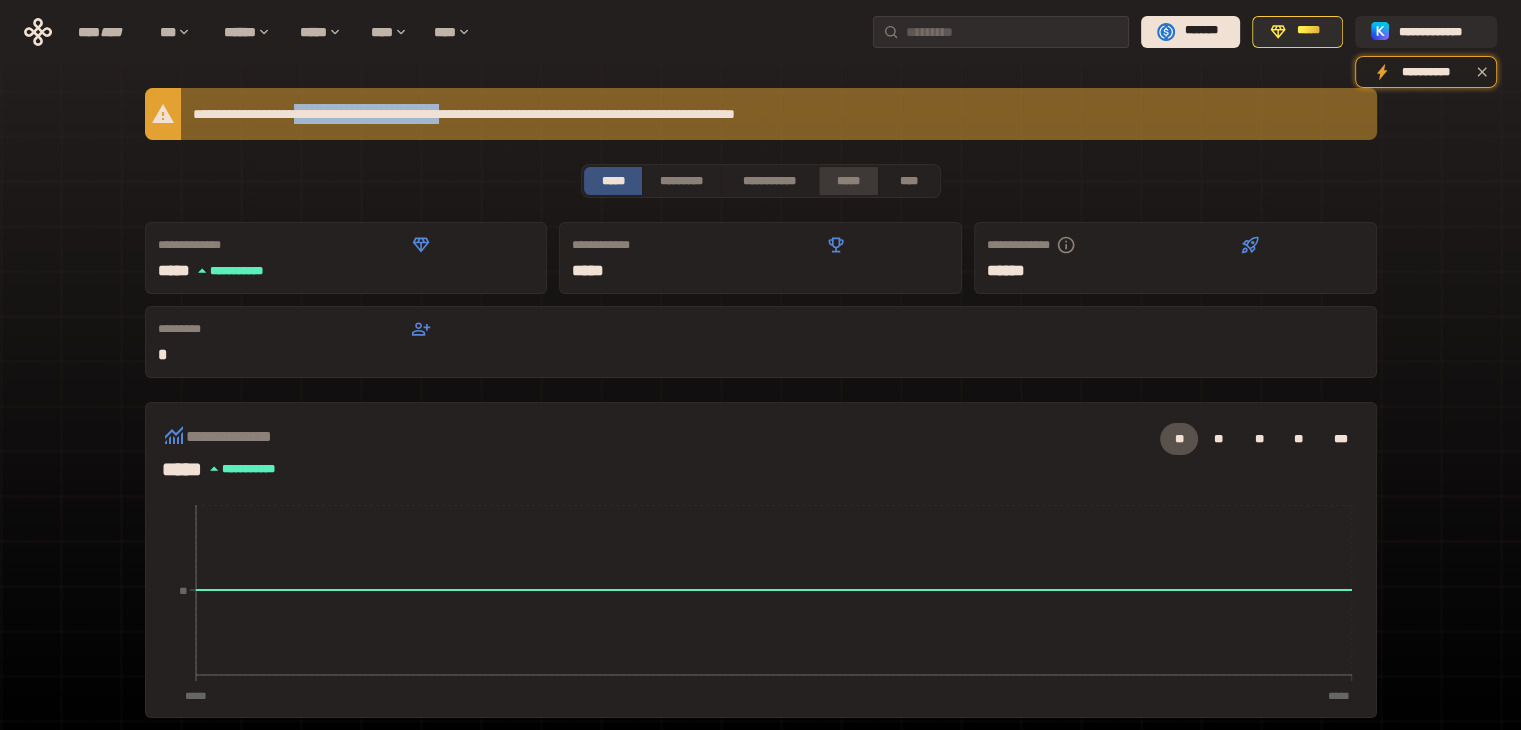 click on "*****" at bounding box center (849, 181) 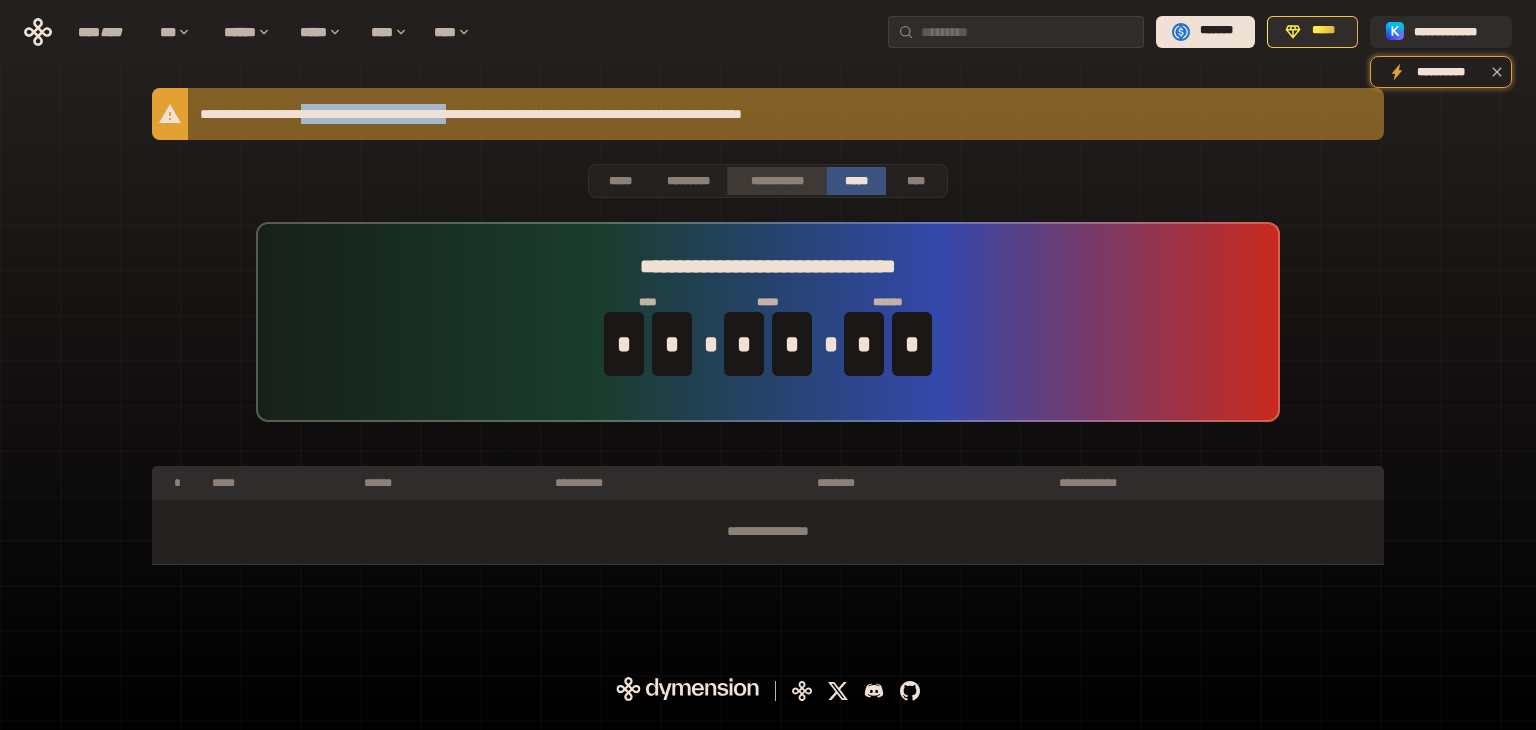click on "**********" at bounding box center [776, 181] 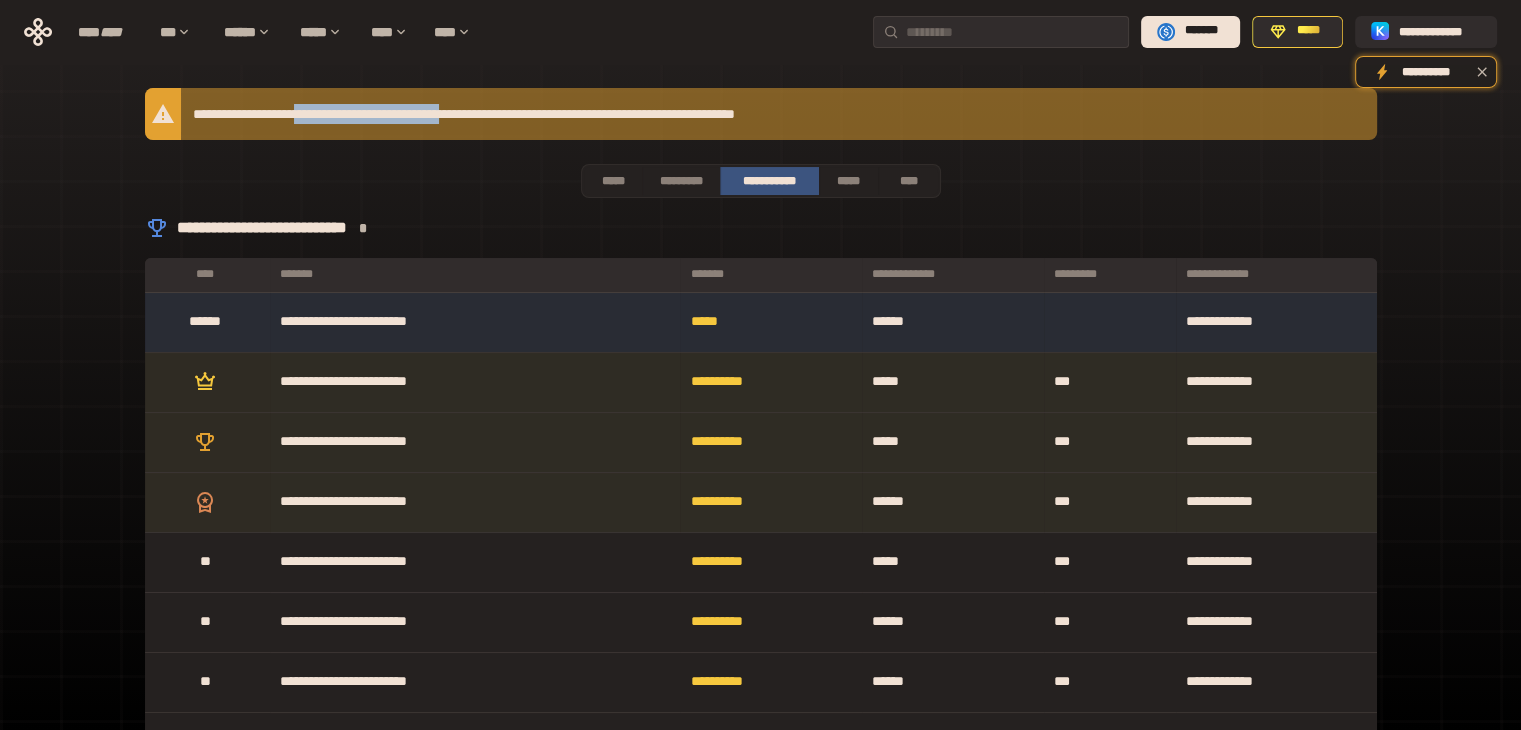 click on "*******" at bounding box center (770, 274) 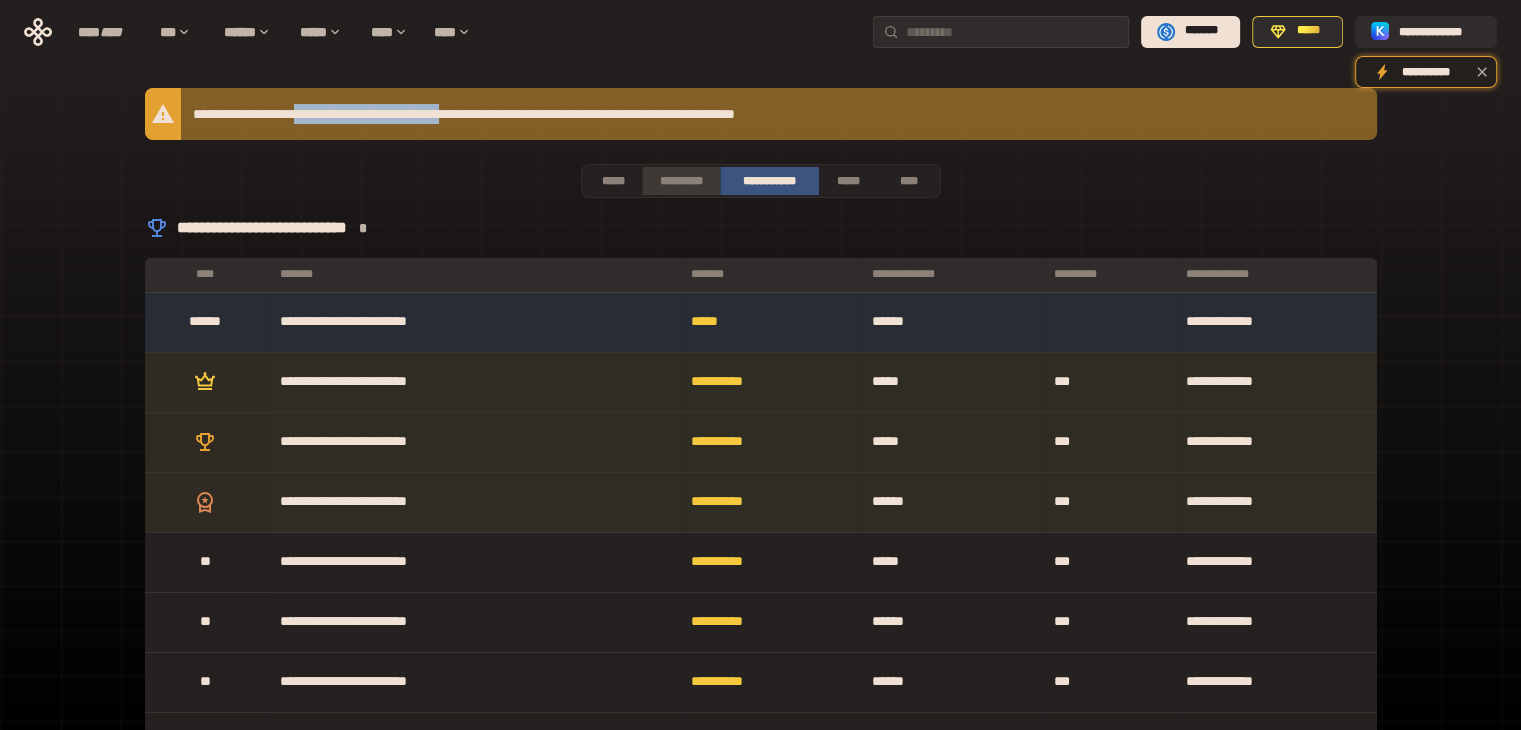 click on "*********" at bounding box center [680, 181] 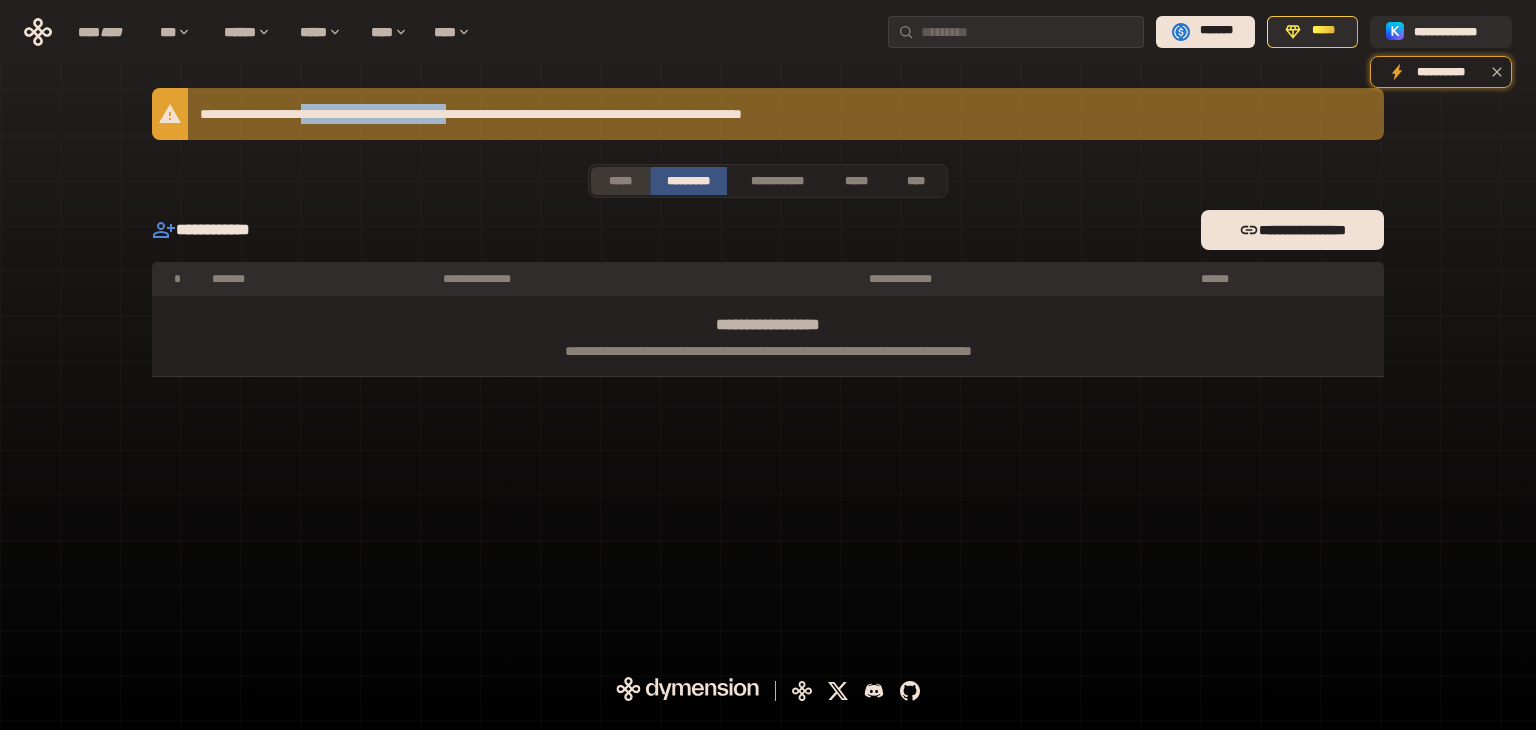 click on "*****" at bounding box center (620, 181) 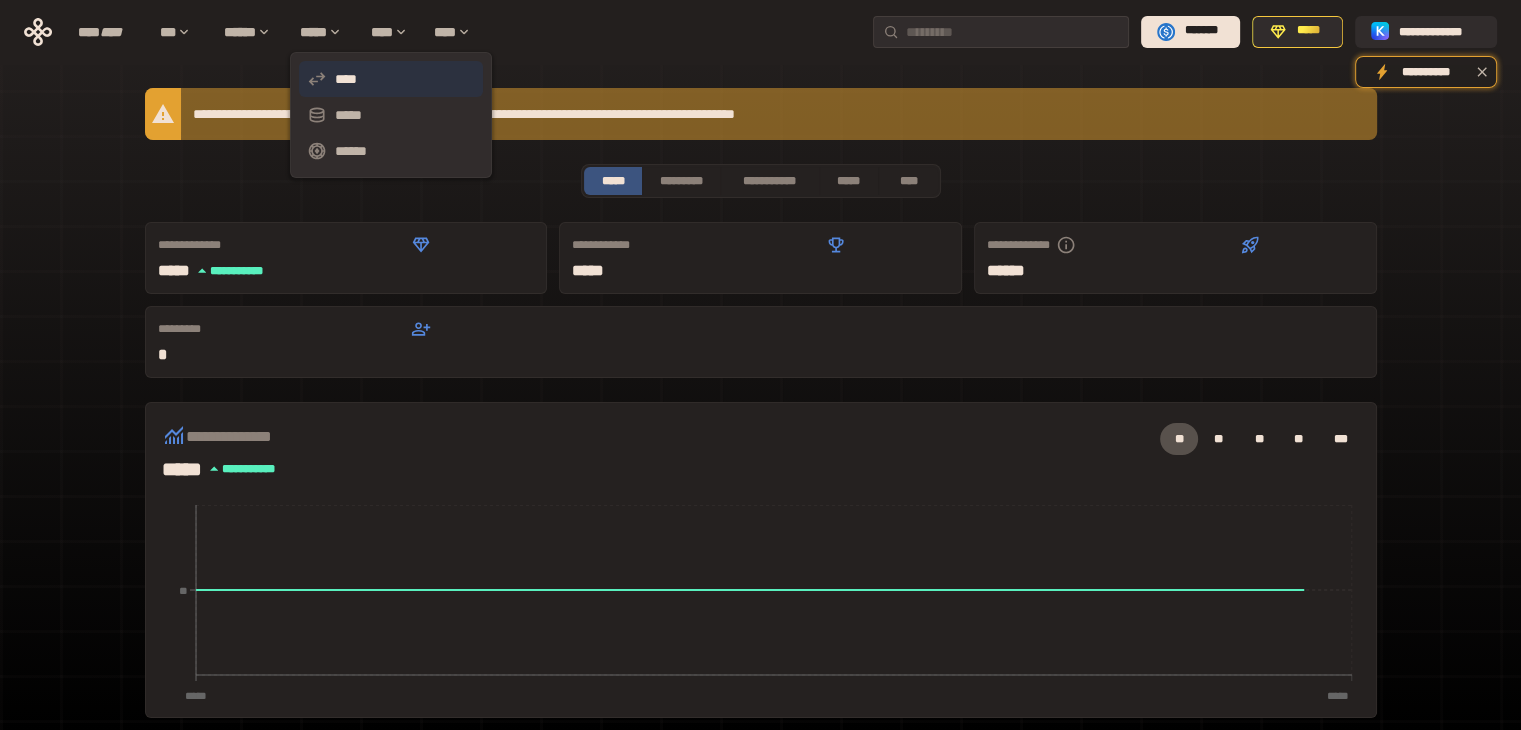 click on "****" at bounding box center [391, 79] 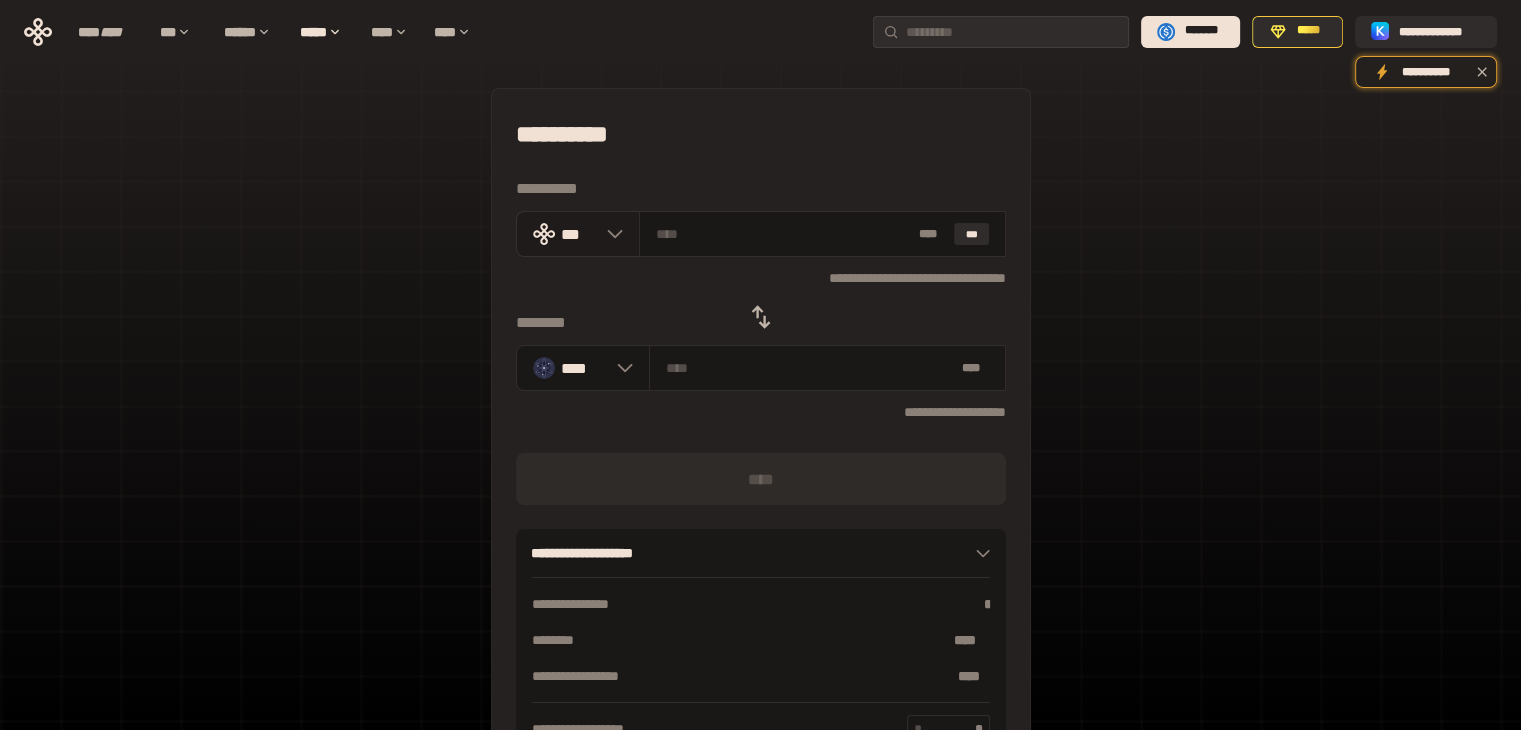 click on "***" at bounding box center (579, 233) 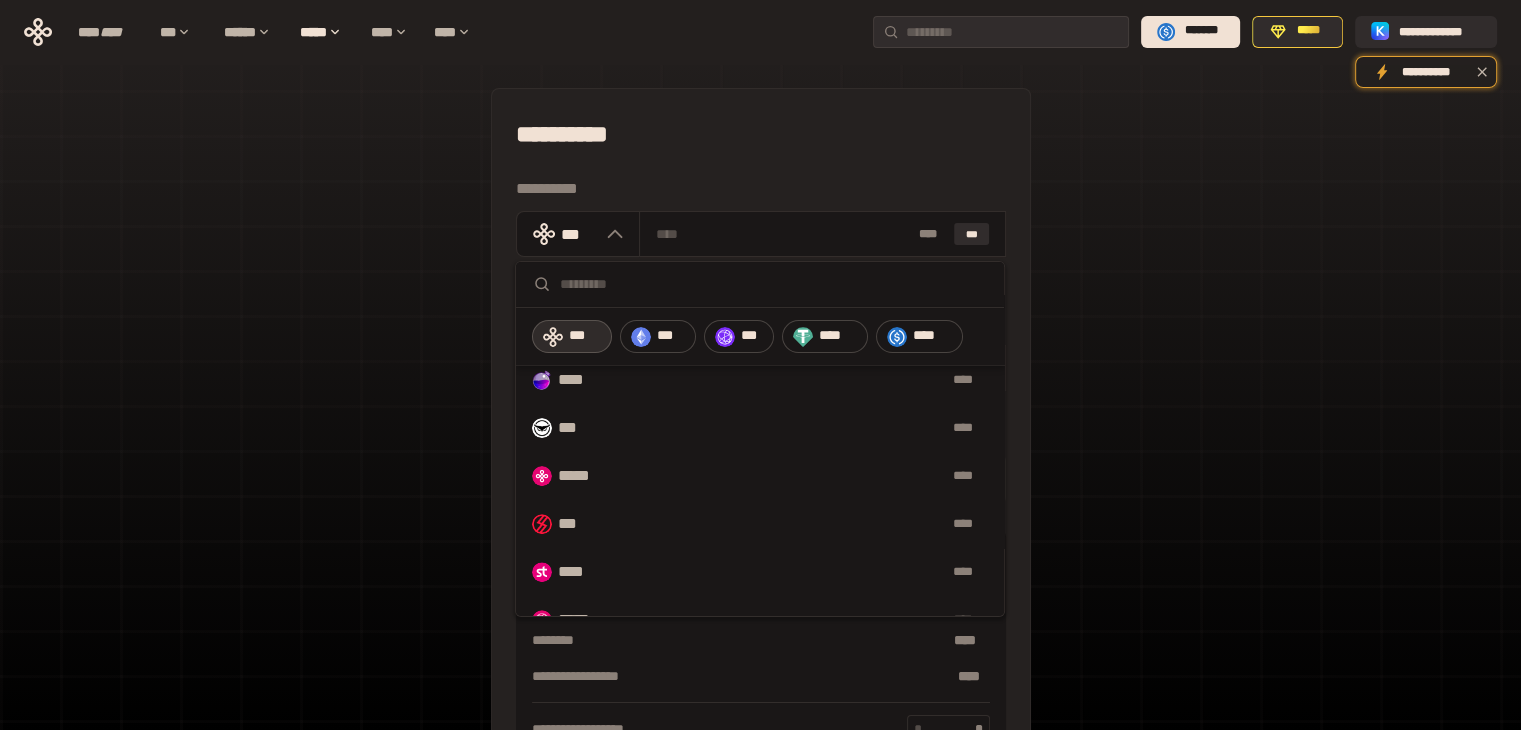 scroll, scrollTop: 900, scrollLeft: 0, axis: vertical 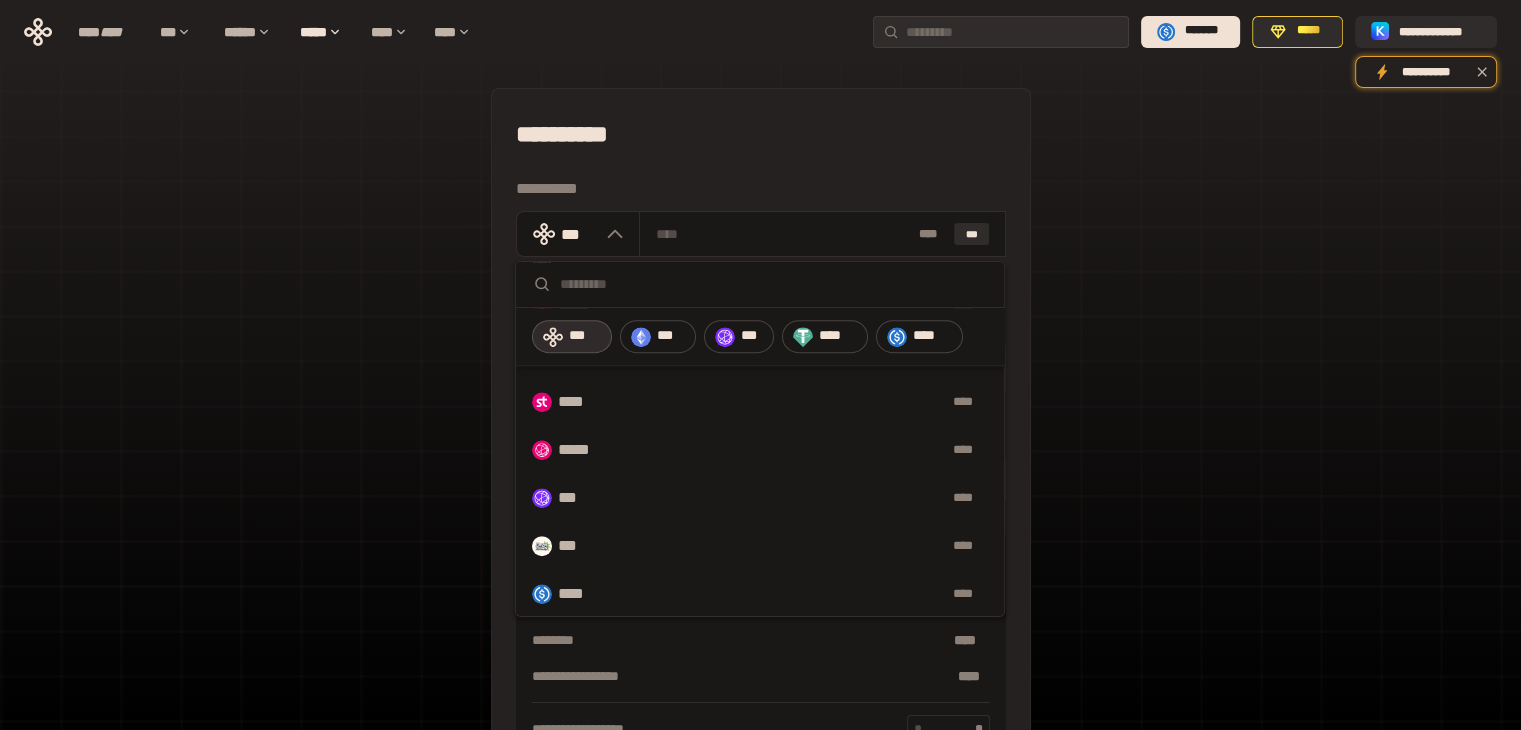 click on "**********" at bounding box center (760, 444) 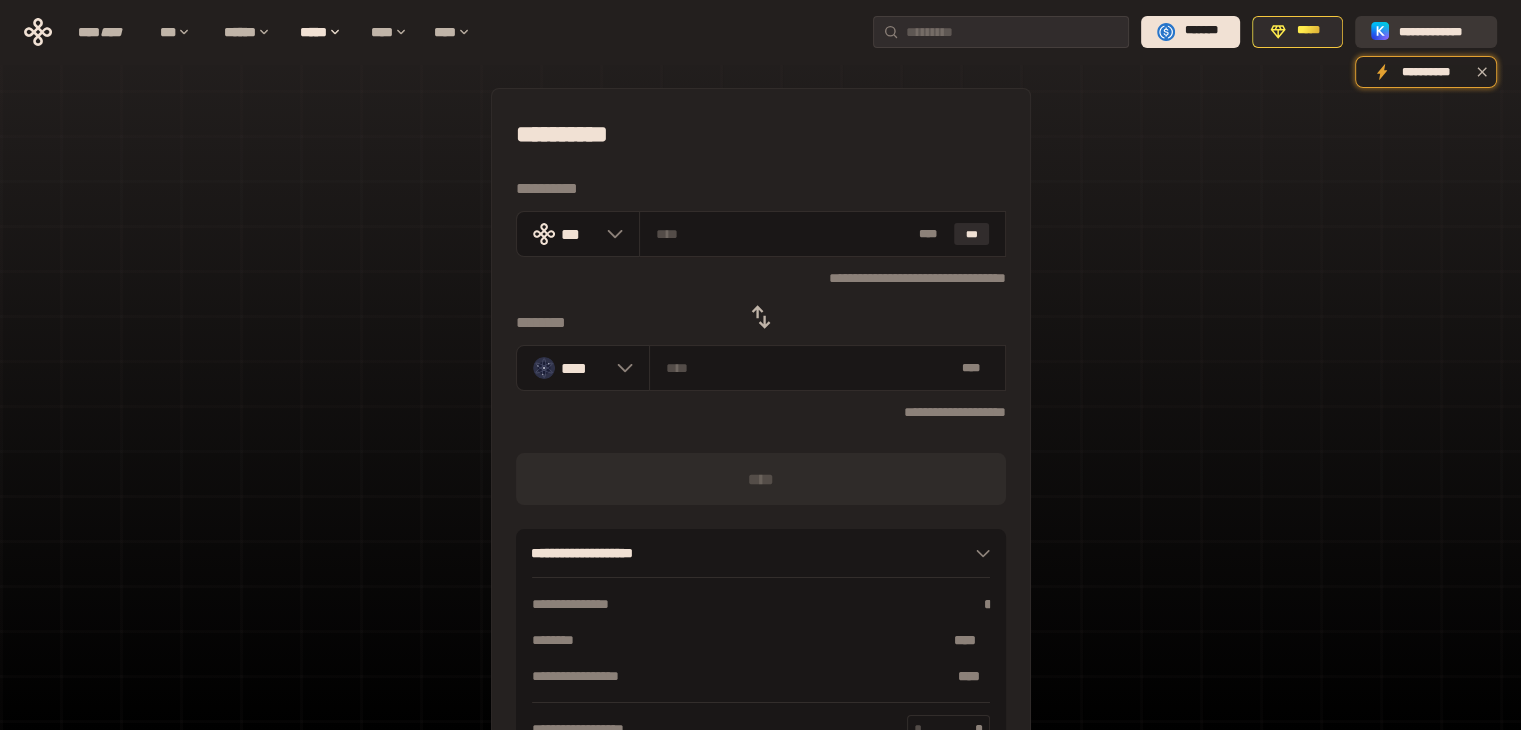 click on "**********" at bounding box center [1440, 31] 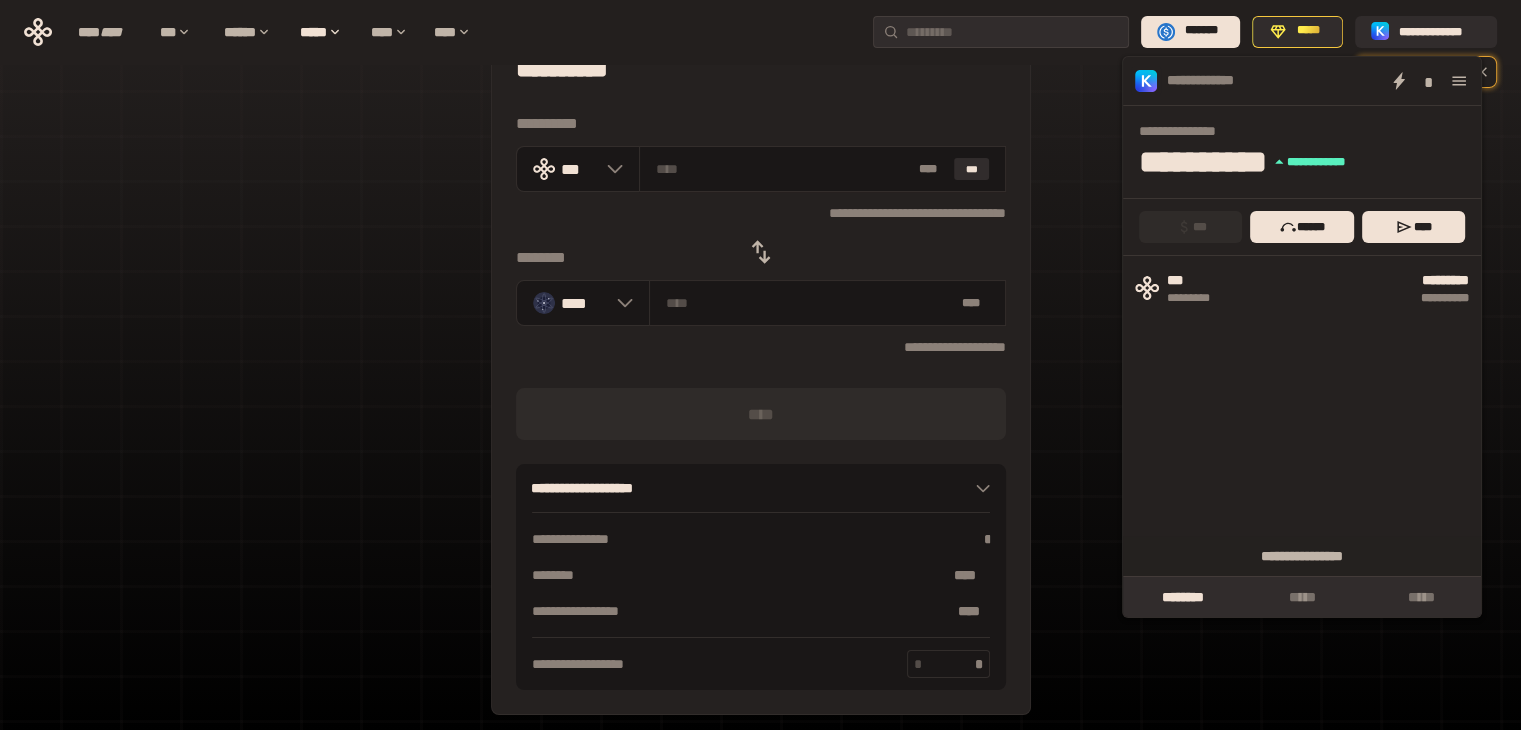 scroll, scrollTop: 141, scrollLeft: 0, axis: vertical 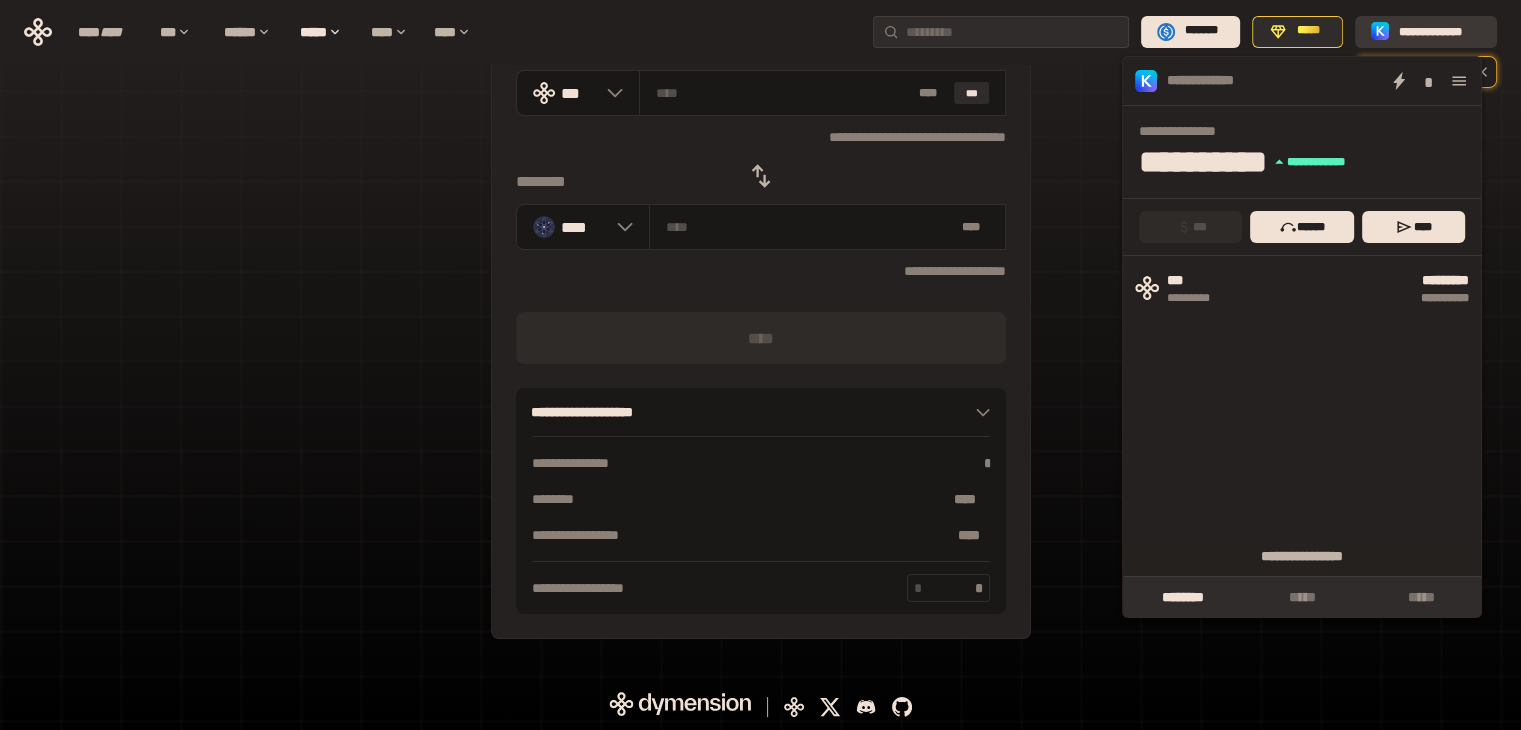 click at bounding box center (1381, 32) 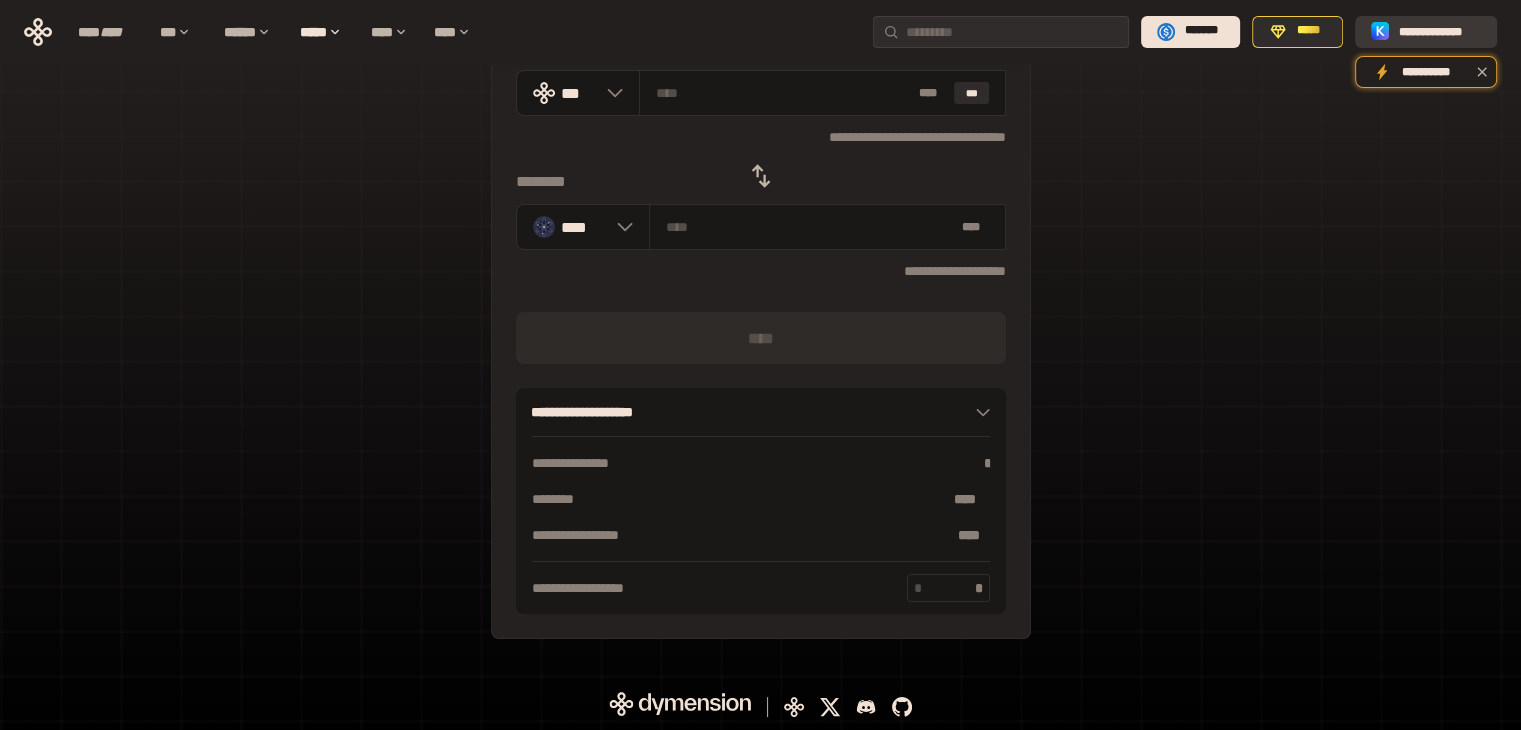 click on "**********" at bounding box center (1440, 31) 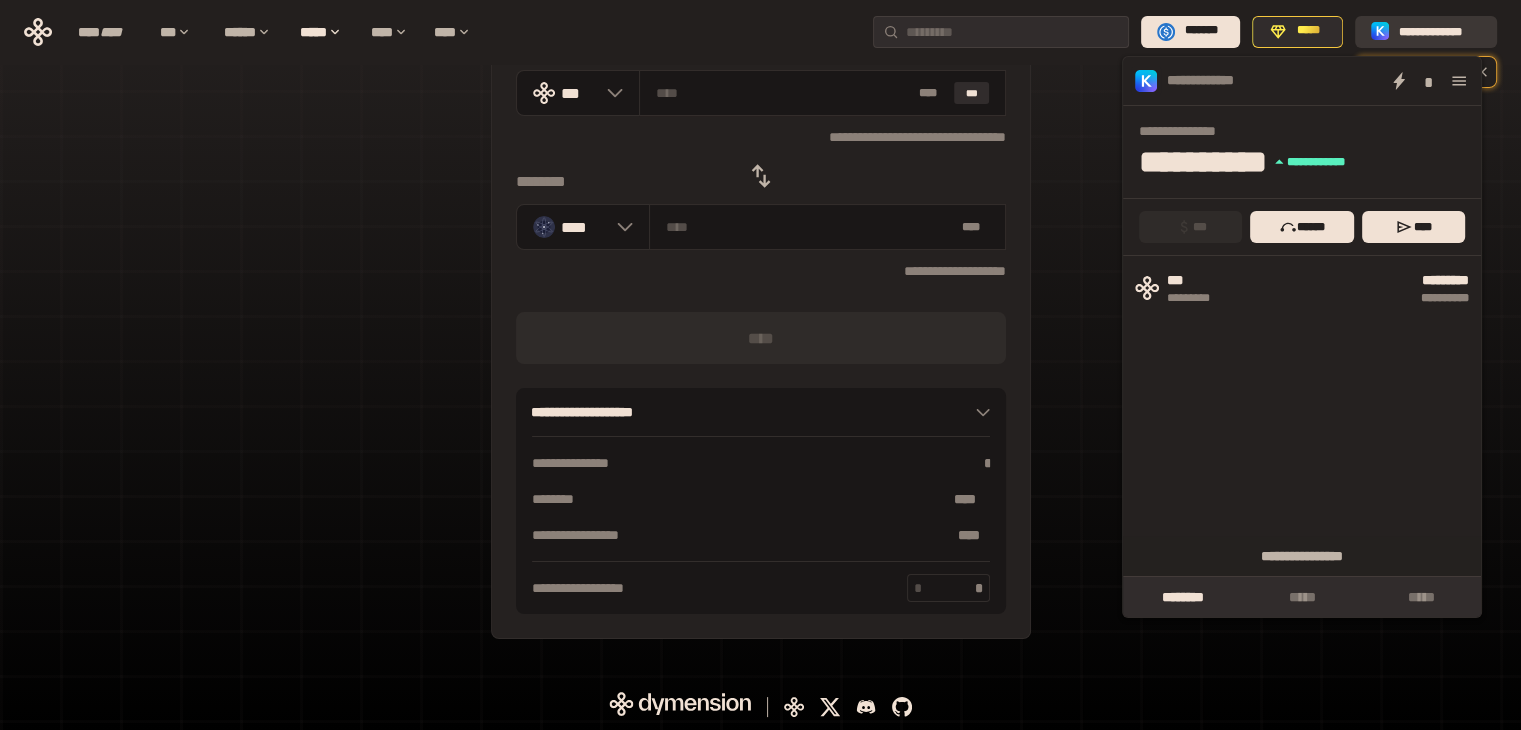 click on "**********" at bounding box center (1440, 31) 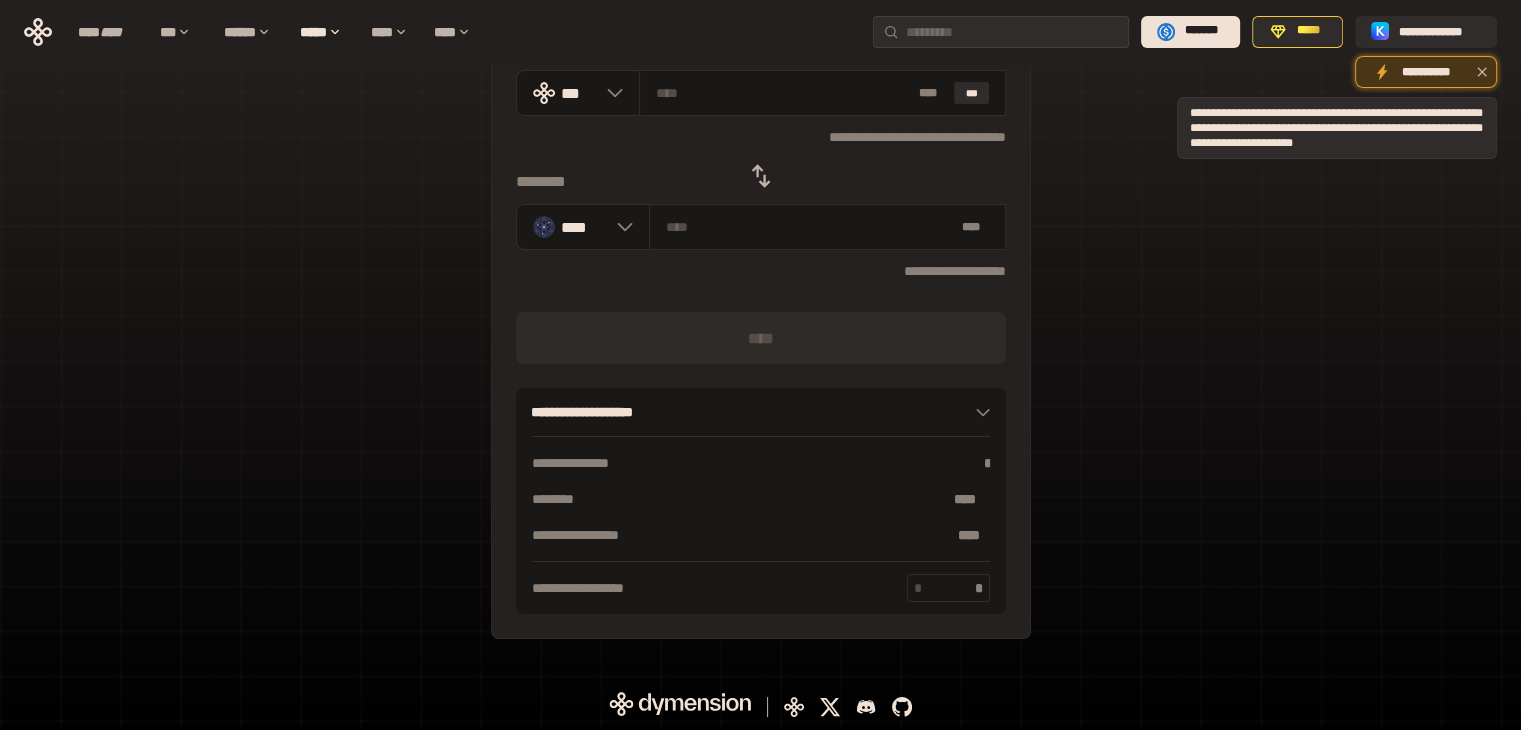 click on "**********" at bounding box center [1426, 72] 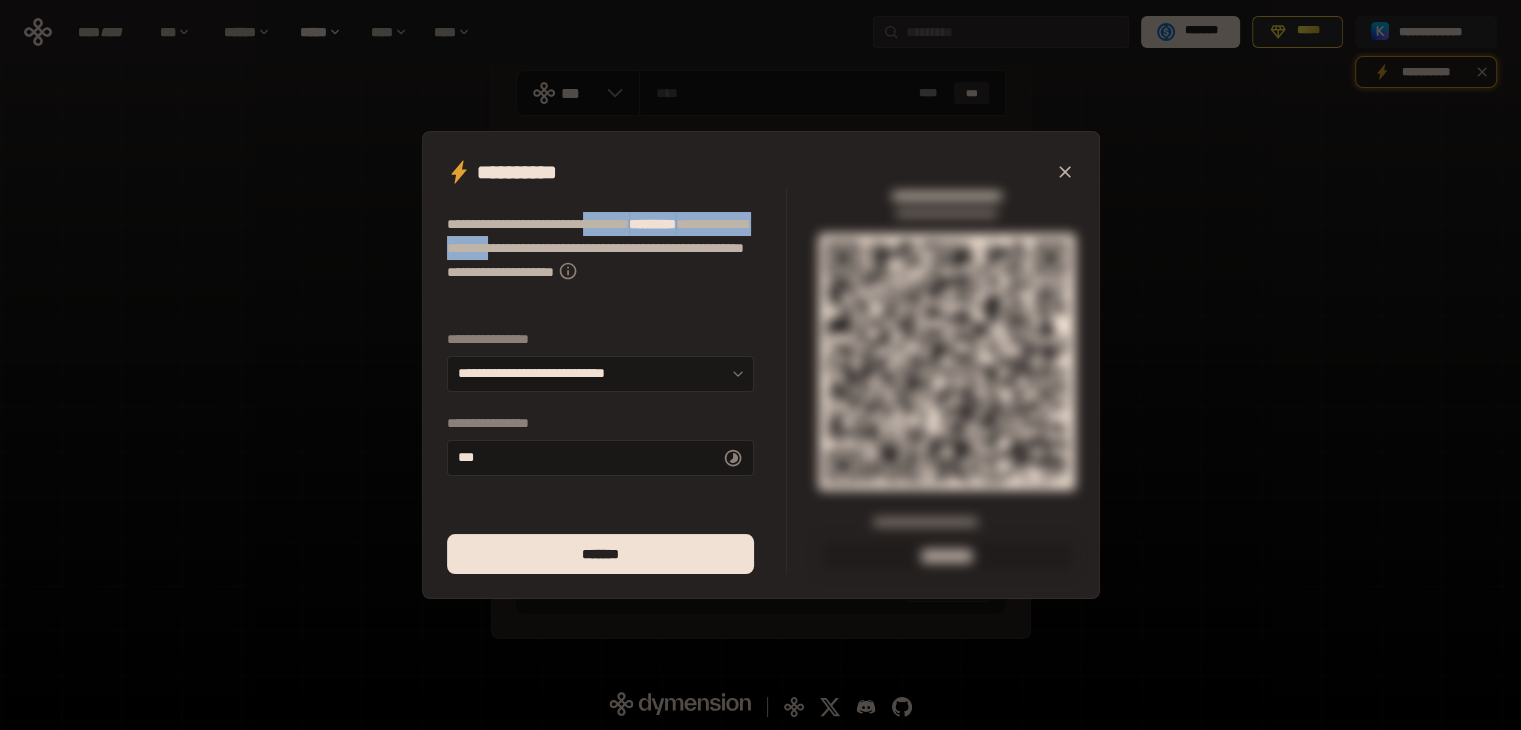 click on "**********" at bounding box center (600, 260) 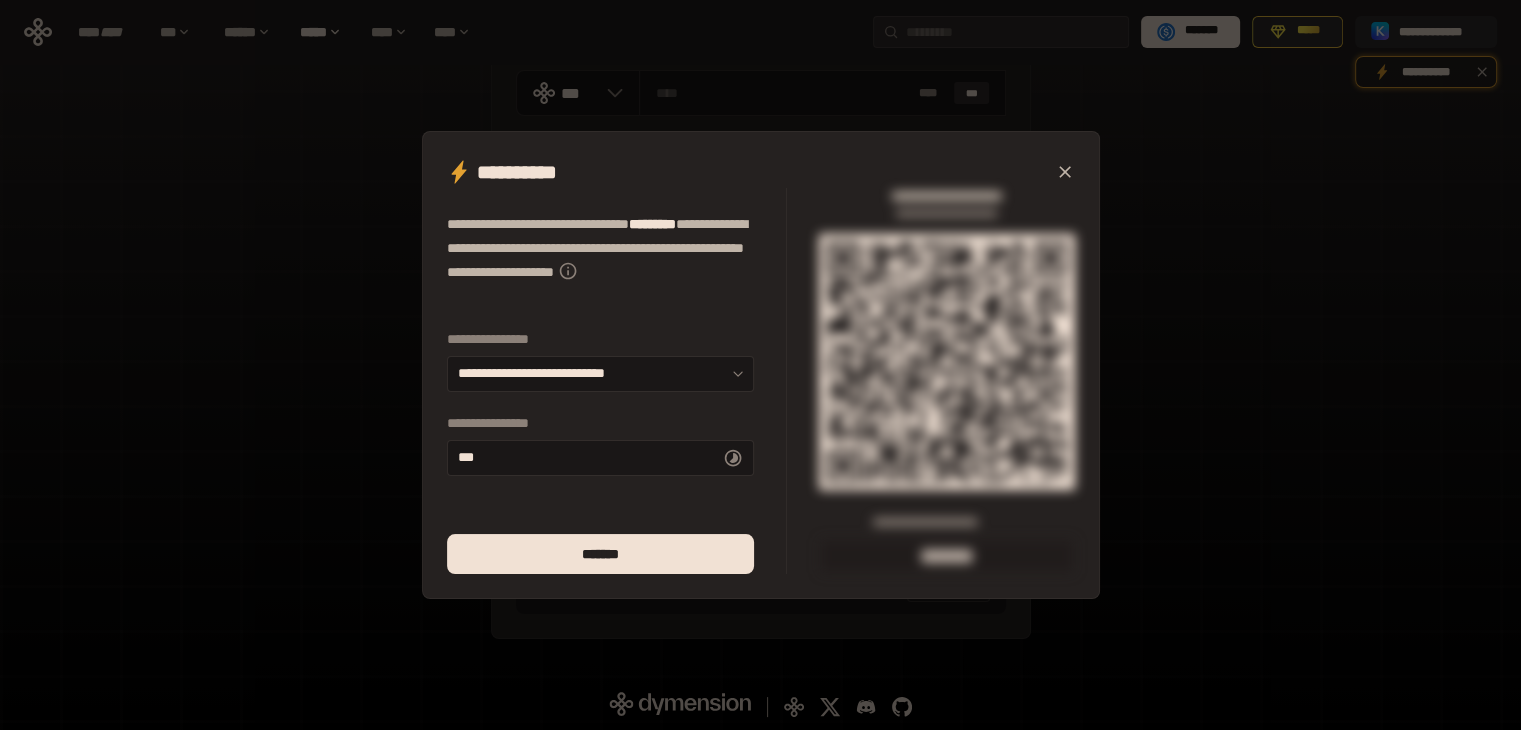 click on "**********" at bounding box center [600, 260] 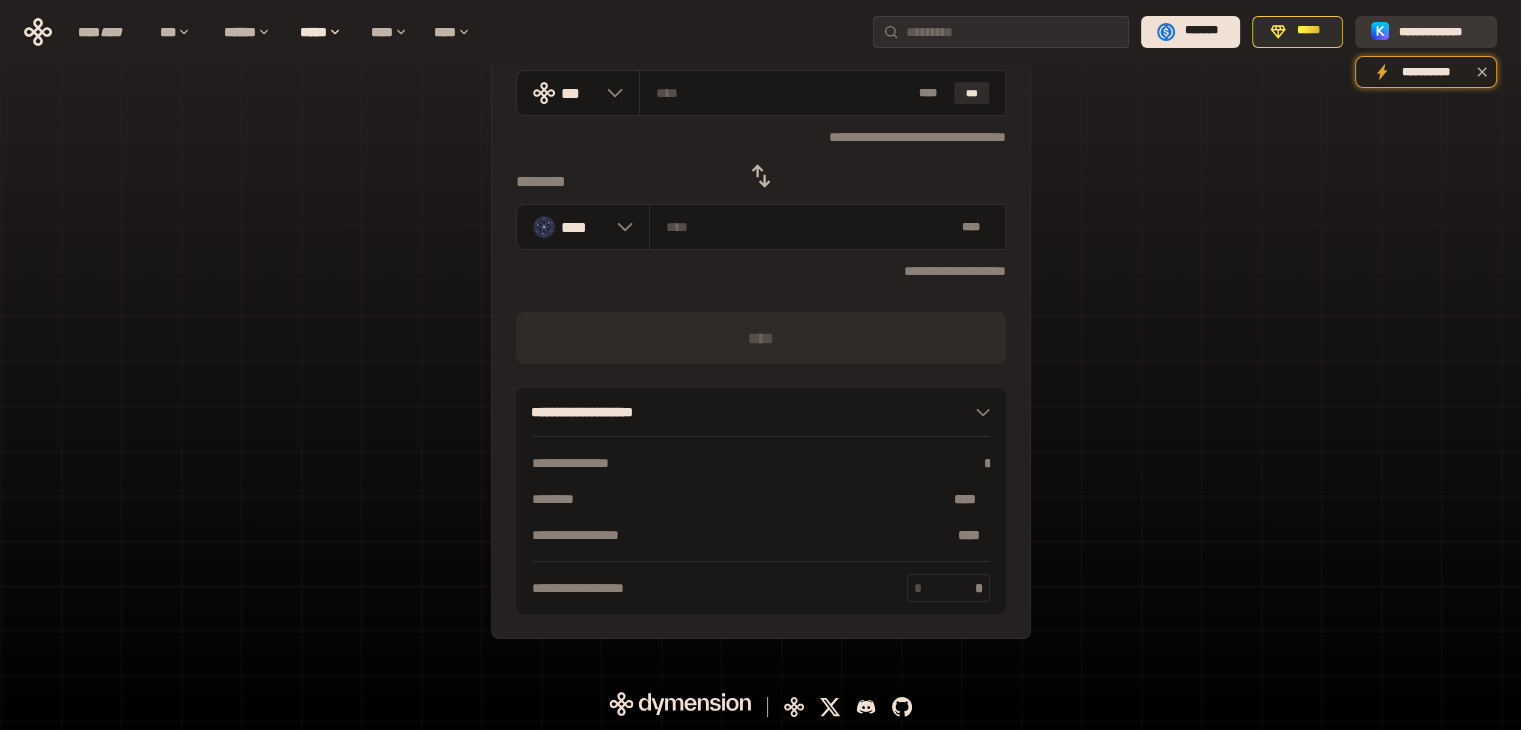 click on "**********" at bounding box center [1426, 32] 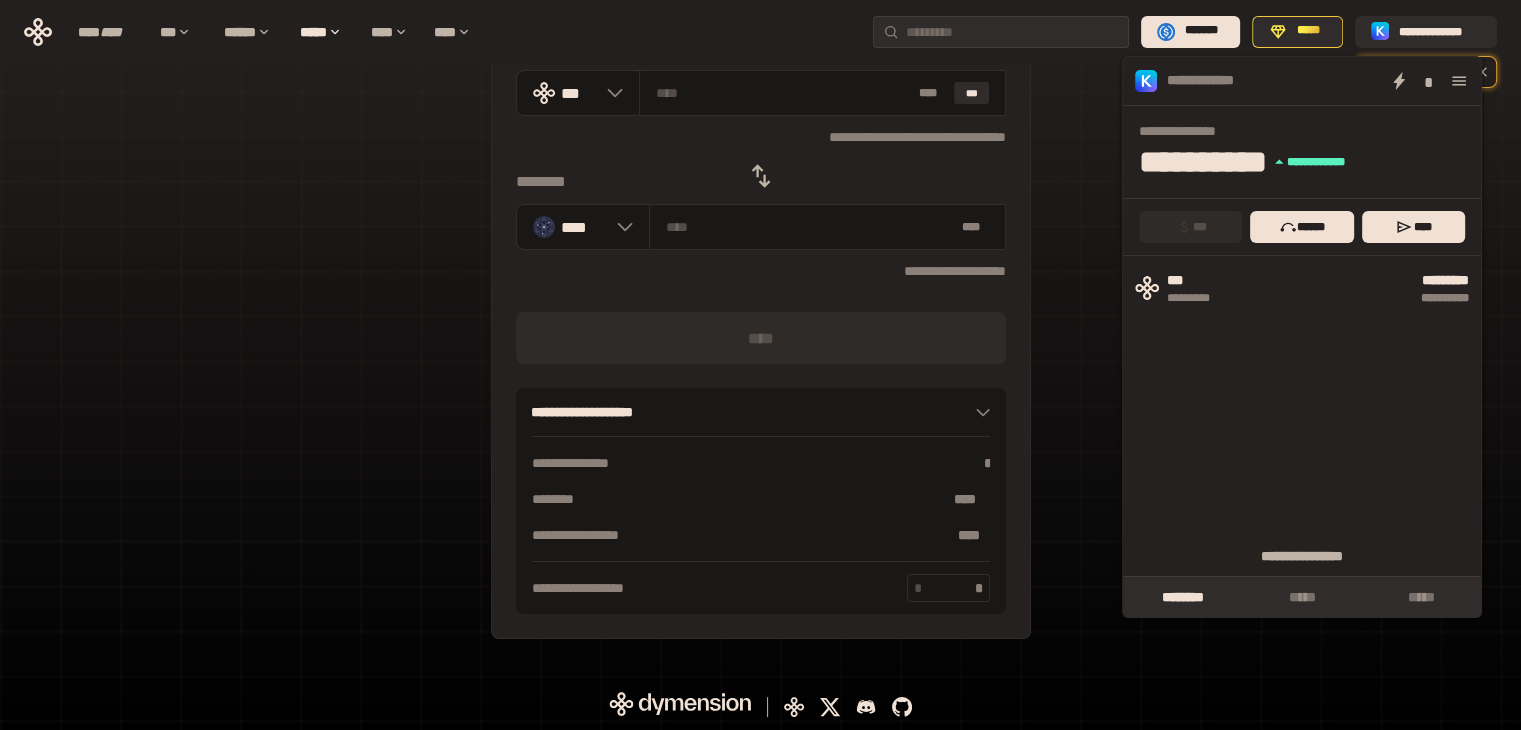 click 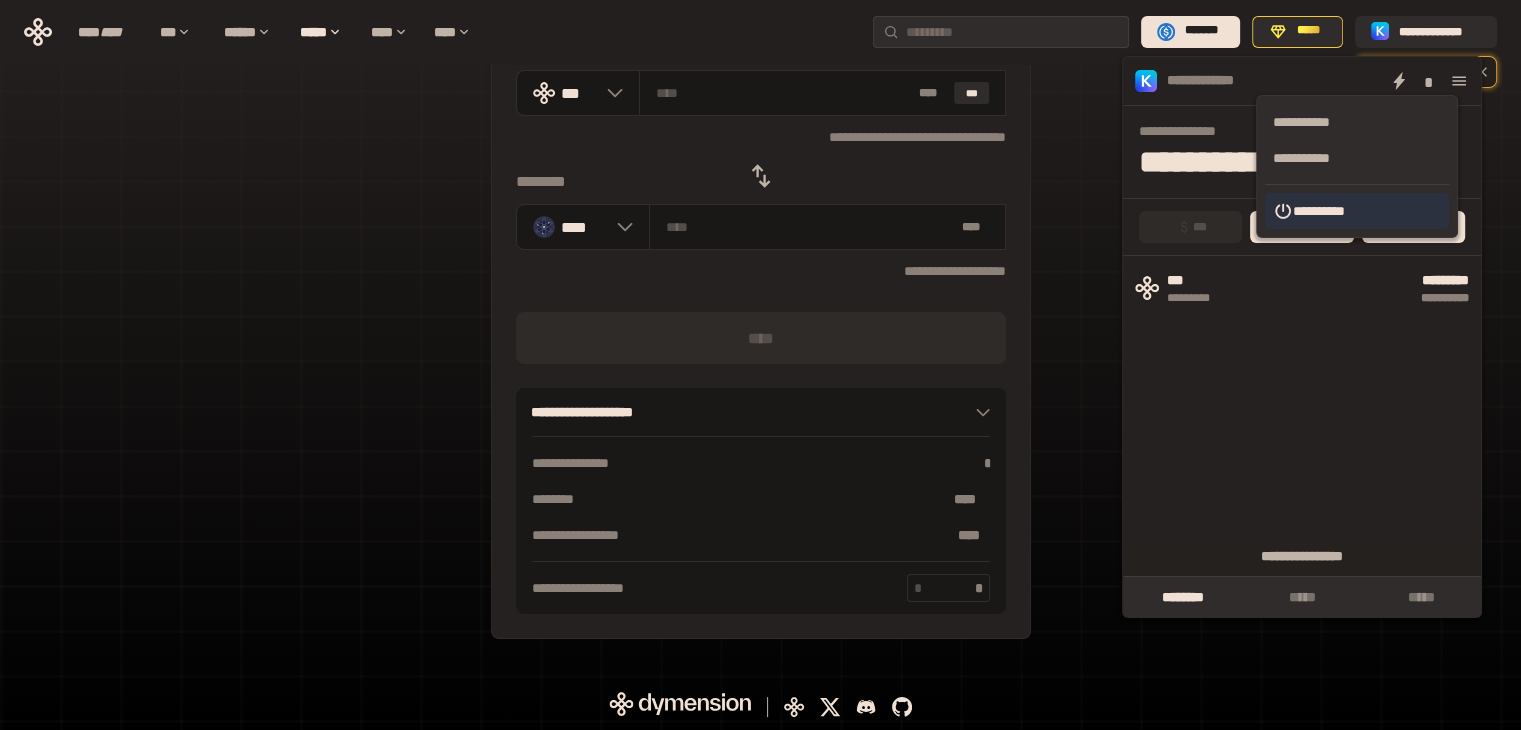 click on "**********" at bounding box center (1357, 211) 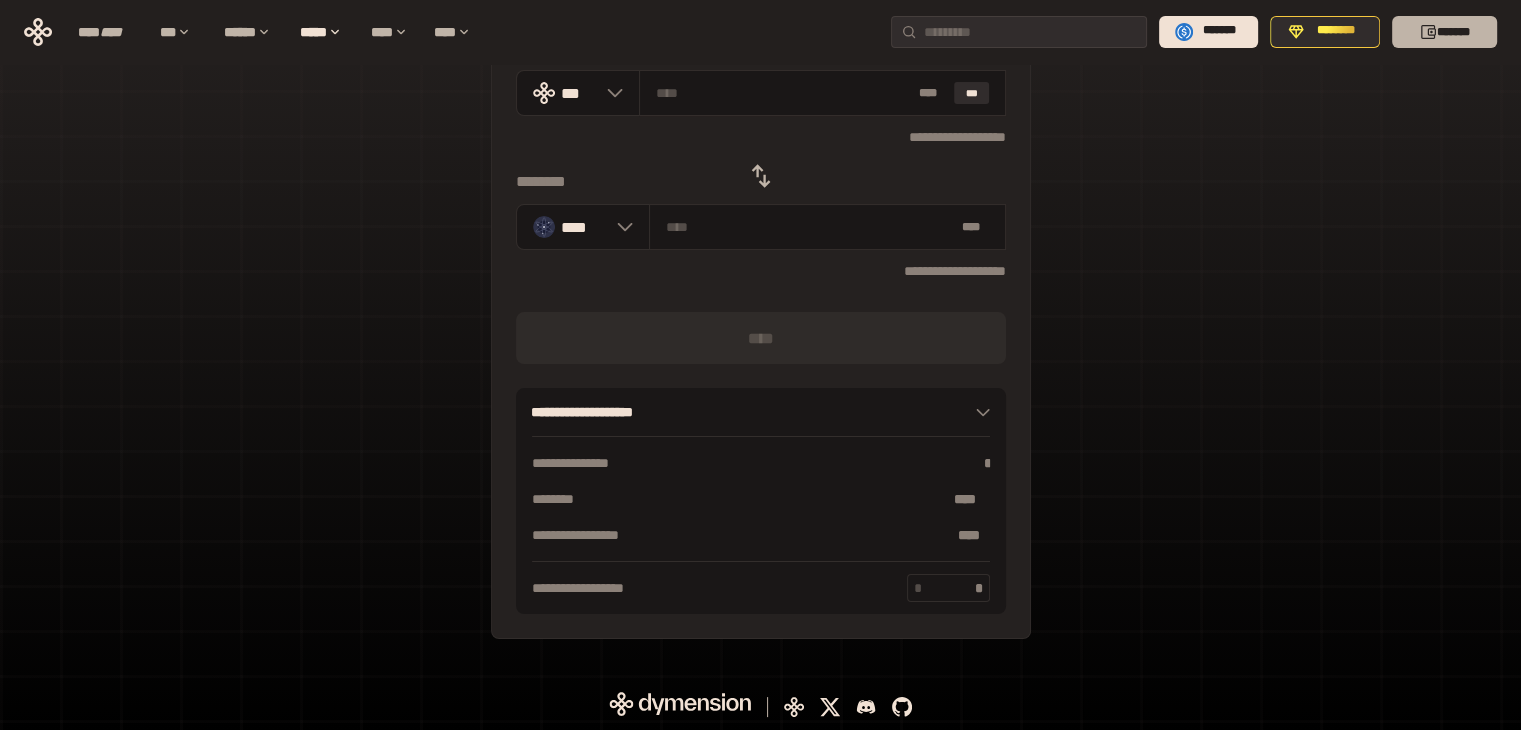 click on "*******" at bounding box center [1444, 32] 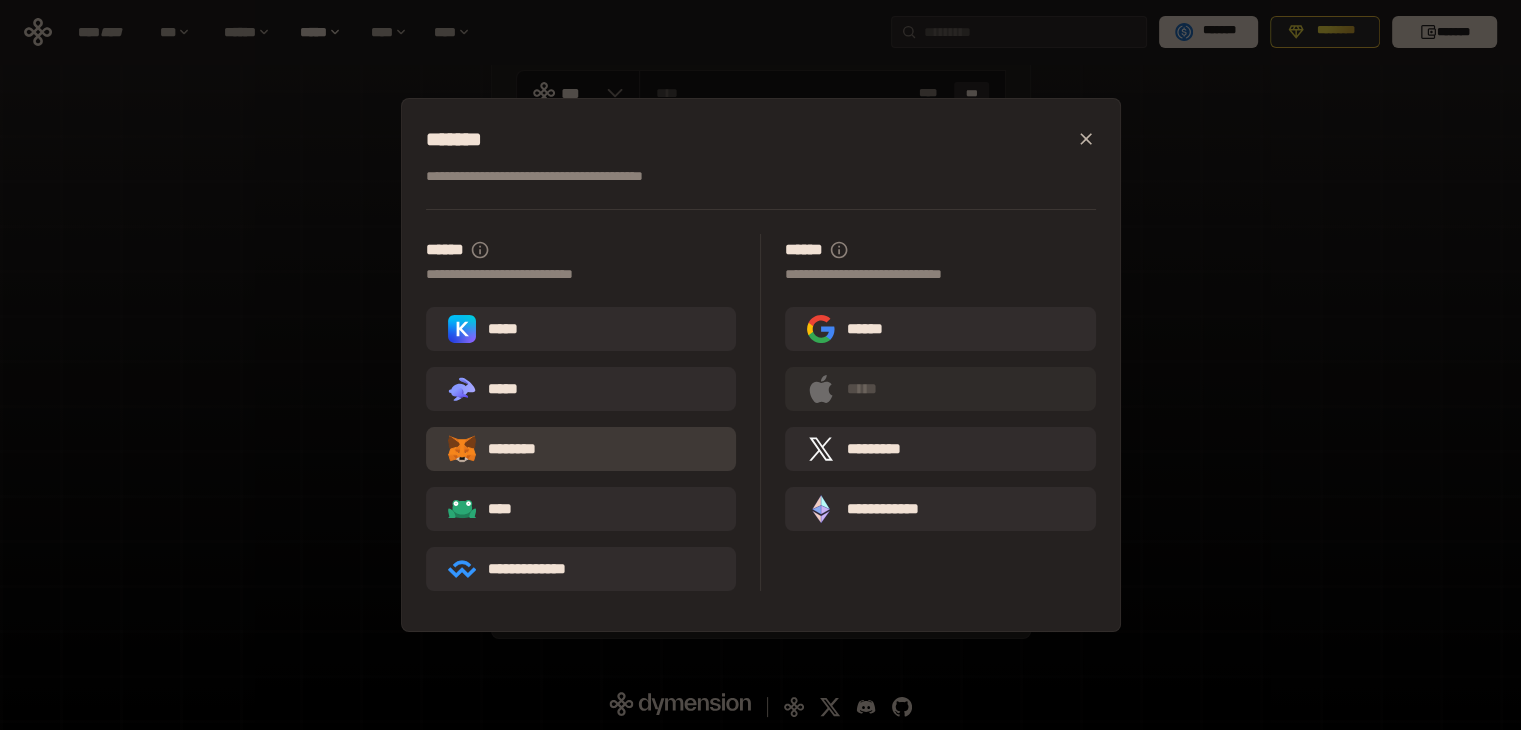 click on "********" at bounding box center [506, 449] 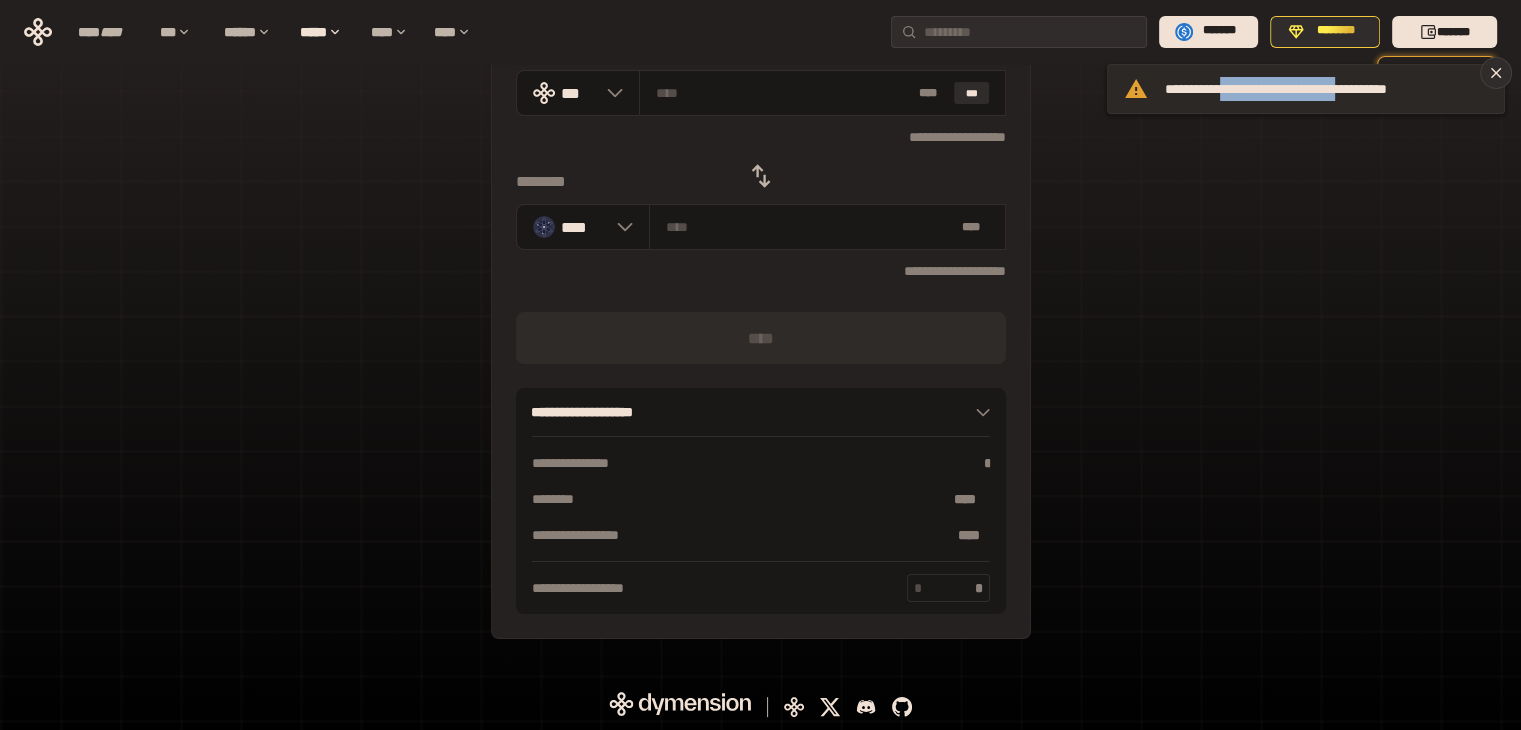 drag, startPoint x: 1232, startPoint y: 92, endPoint x: 1391, endPoint y: 92, distance: 159 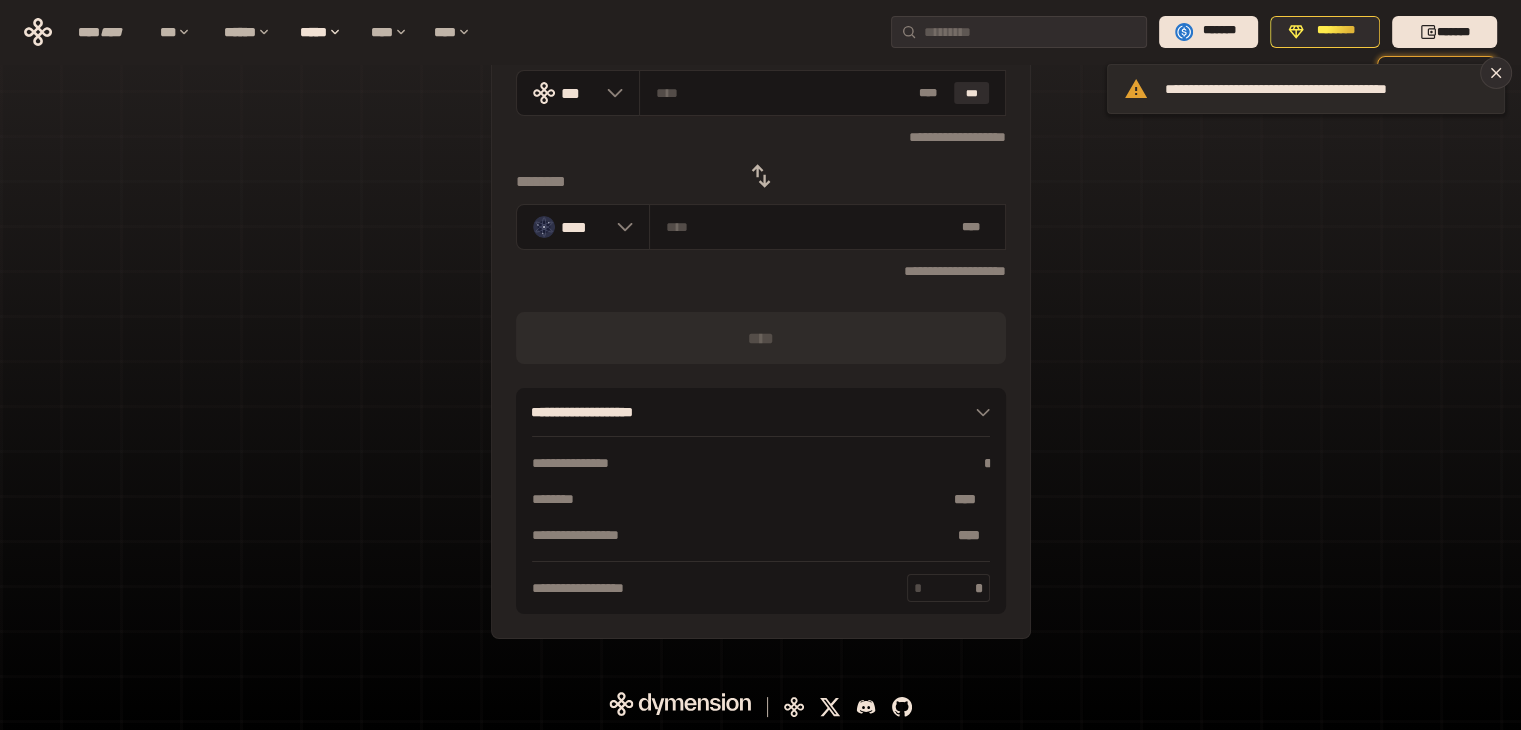 click on "**********" at bounding box center (1326, 89) 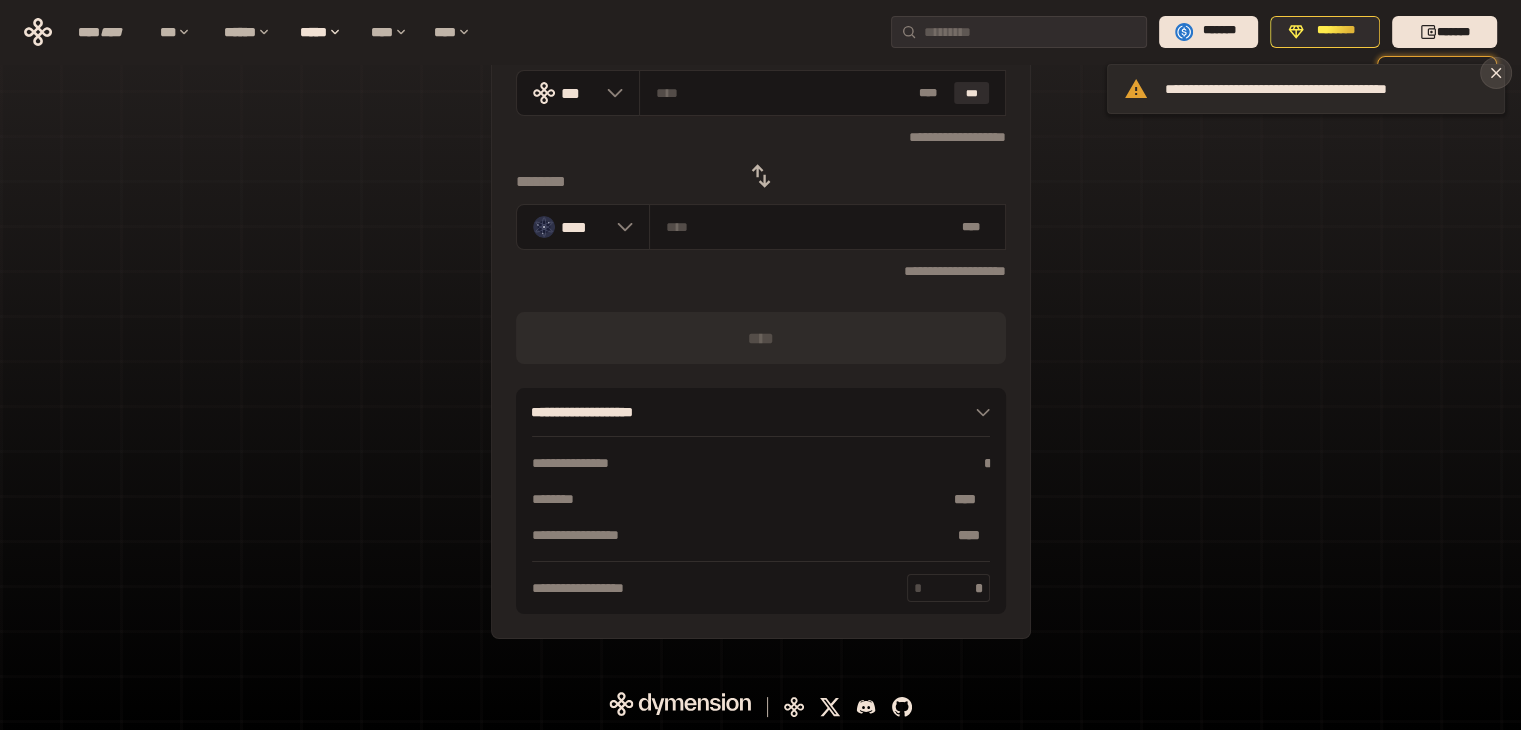 click 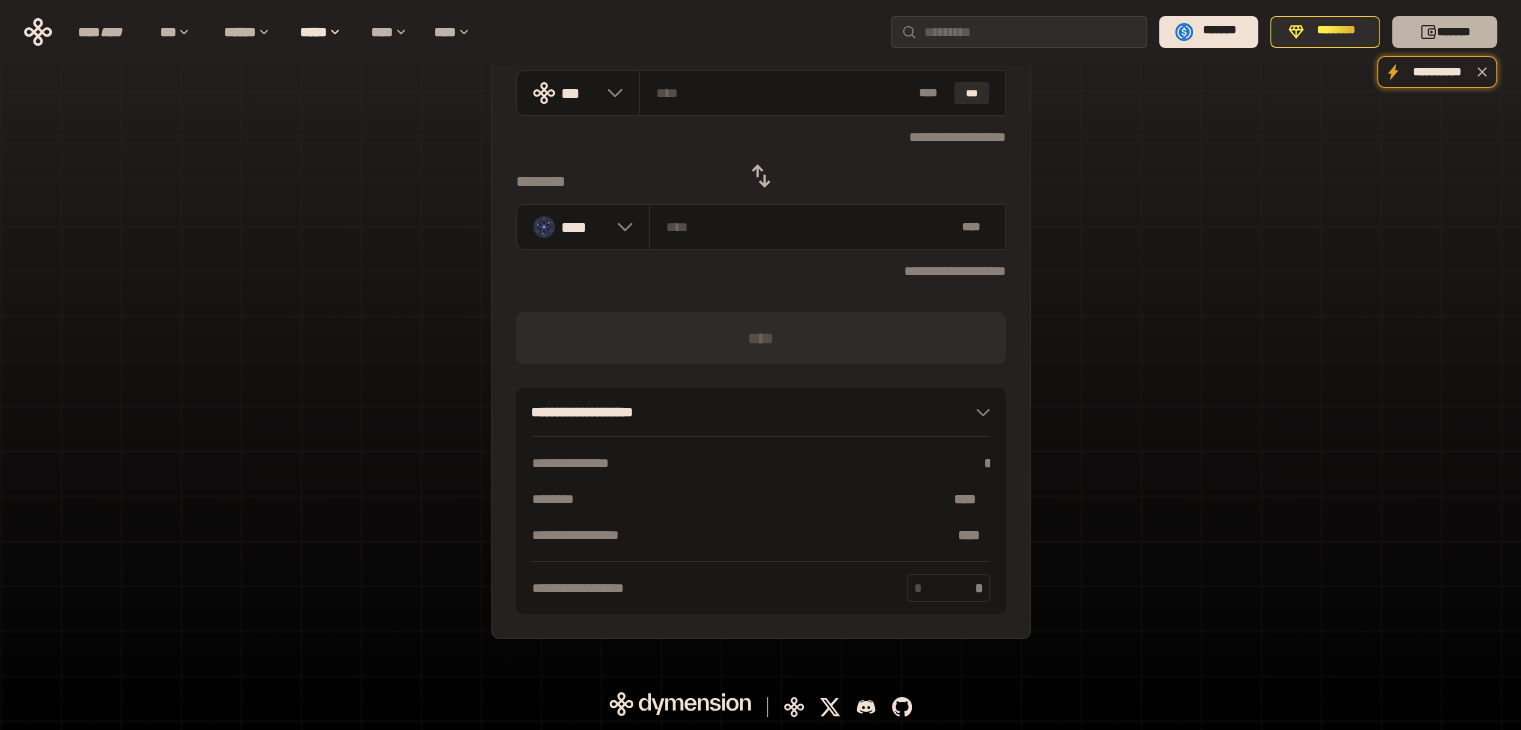 click on "*******" at bounding box center (1444, 32) 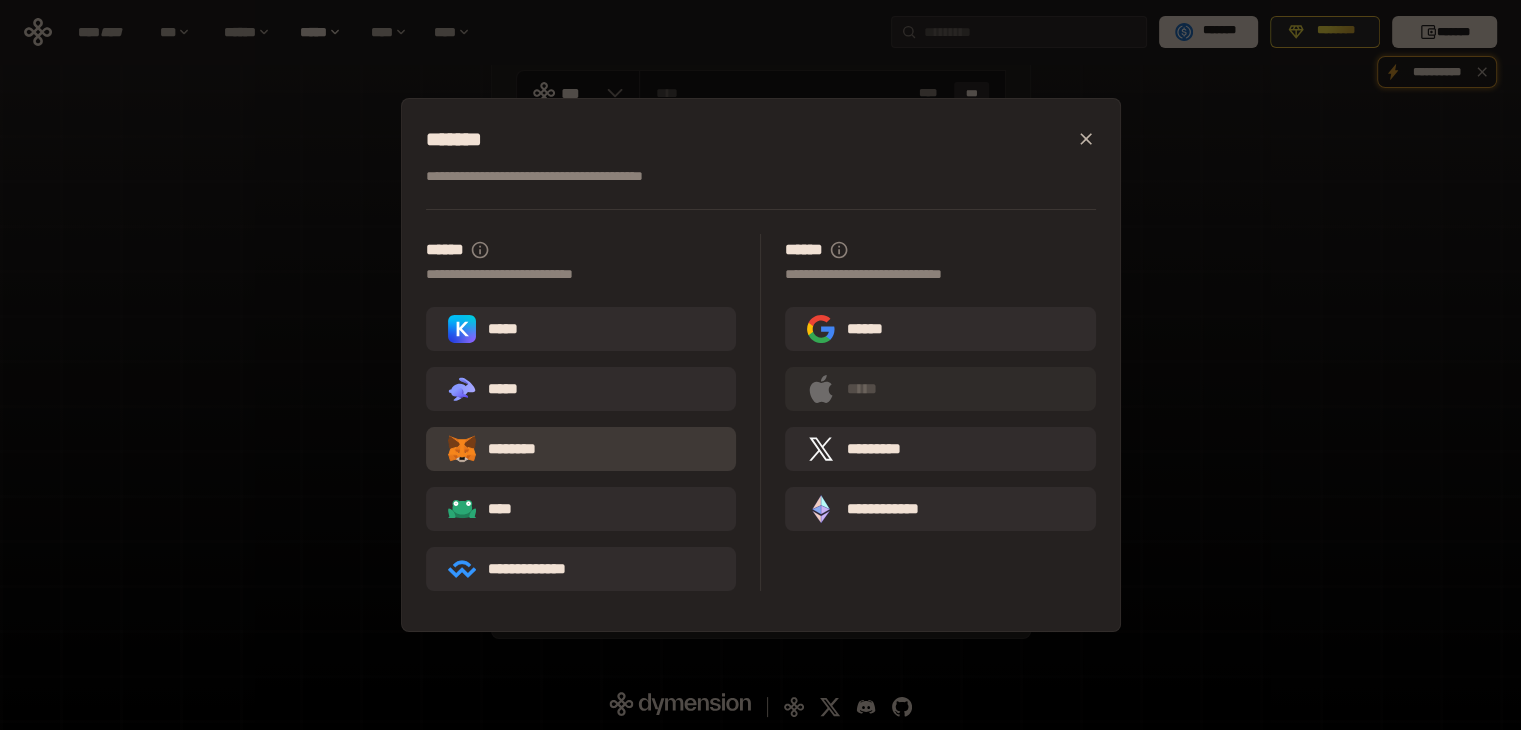 click on "********" at bounding box center (506, 449) 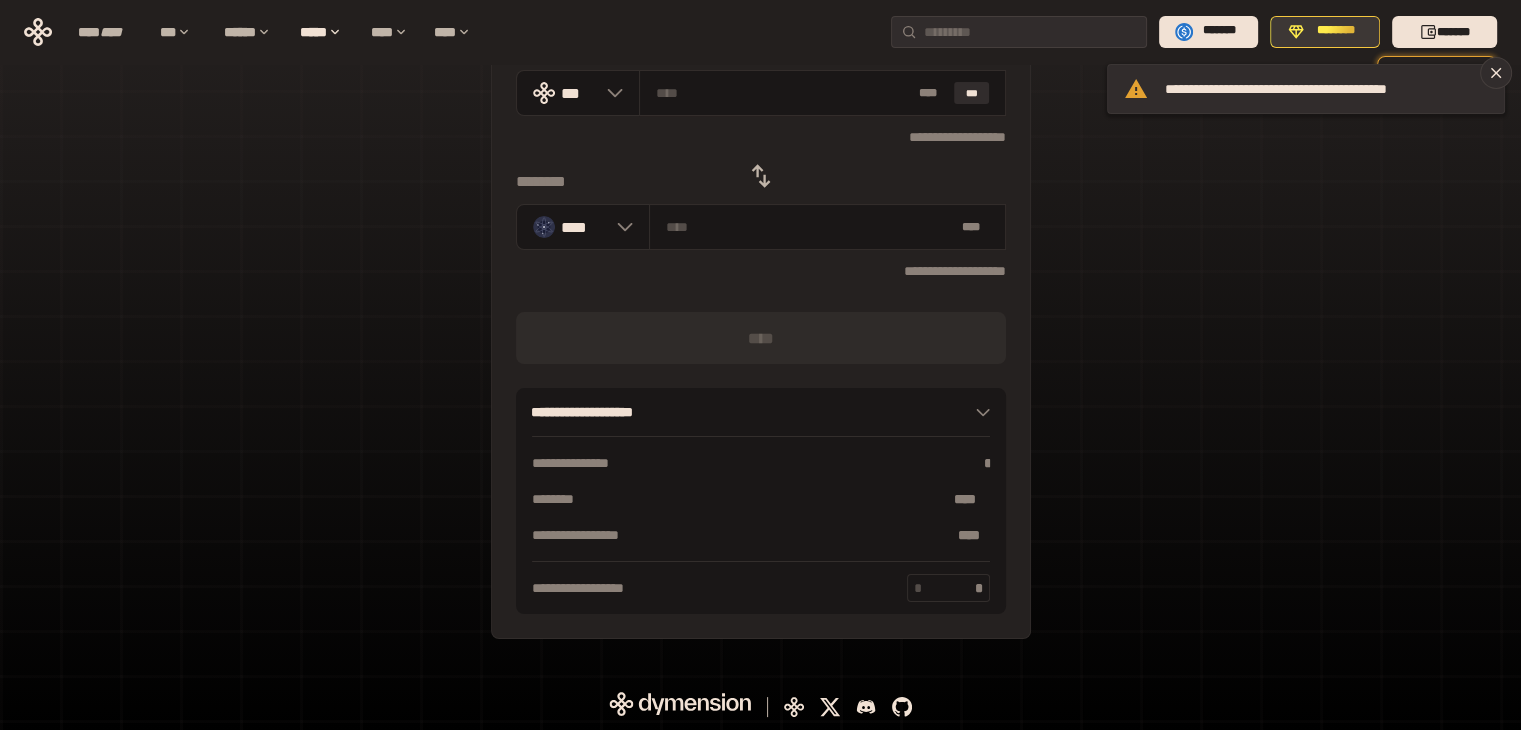 click on "********" at bounding box center [1336, 31] 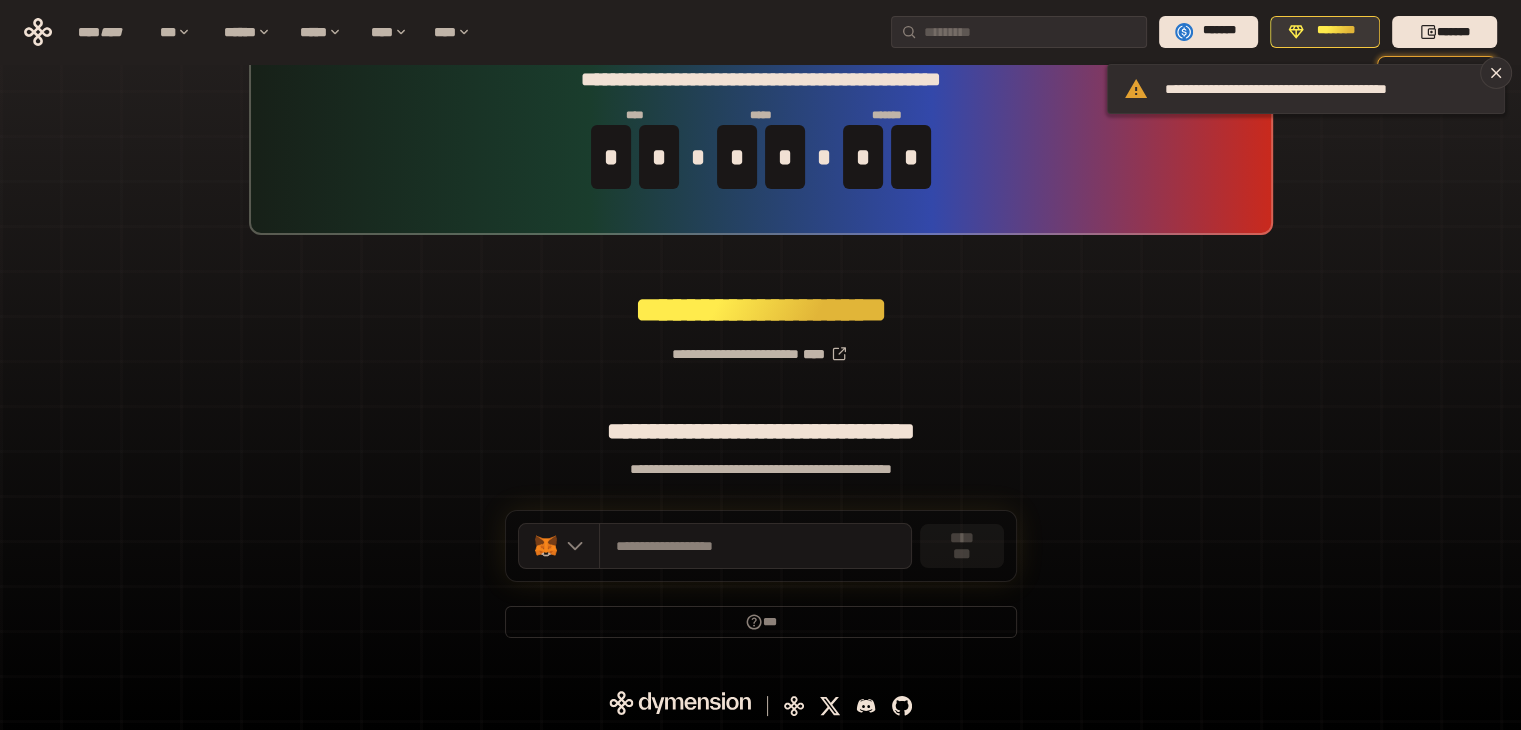 scroll, scrollTop: 52, scrollLeft: 0, axis: vertical 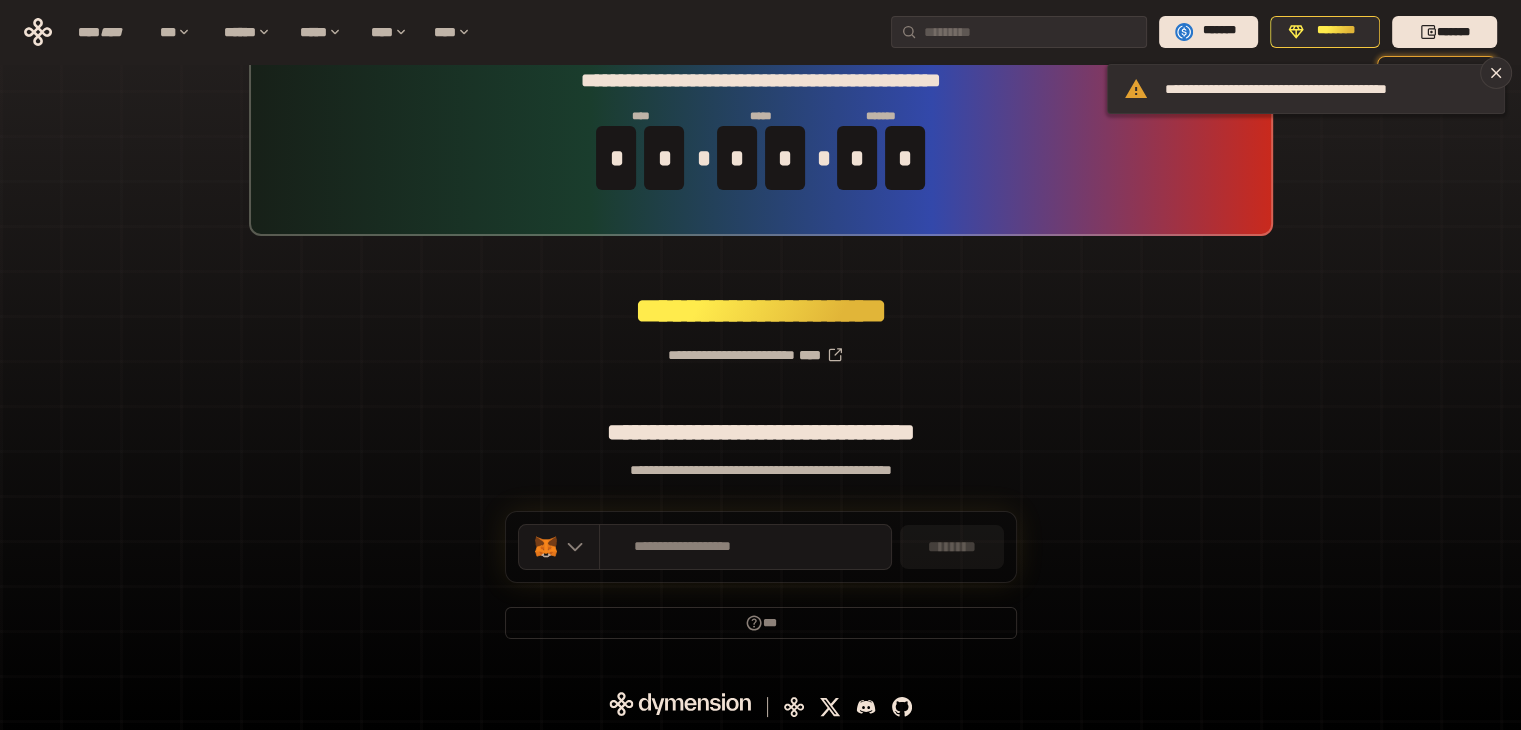 click on "**********" at bounding box center (760, 347) 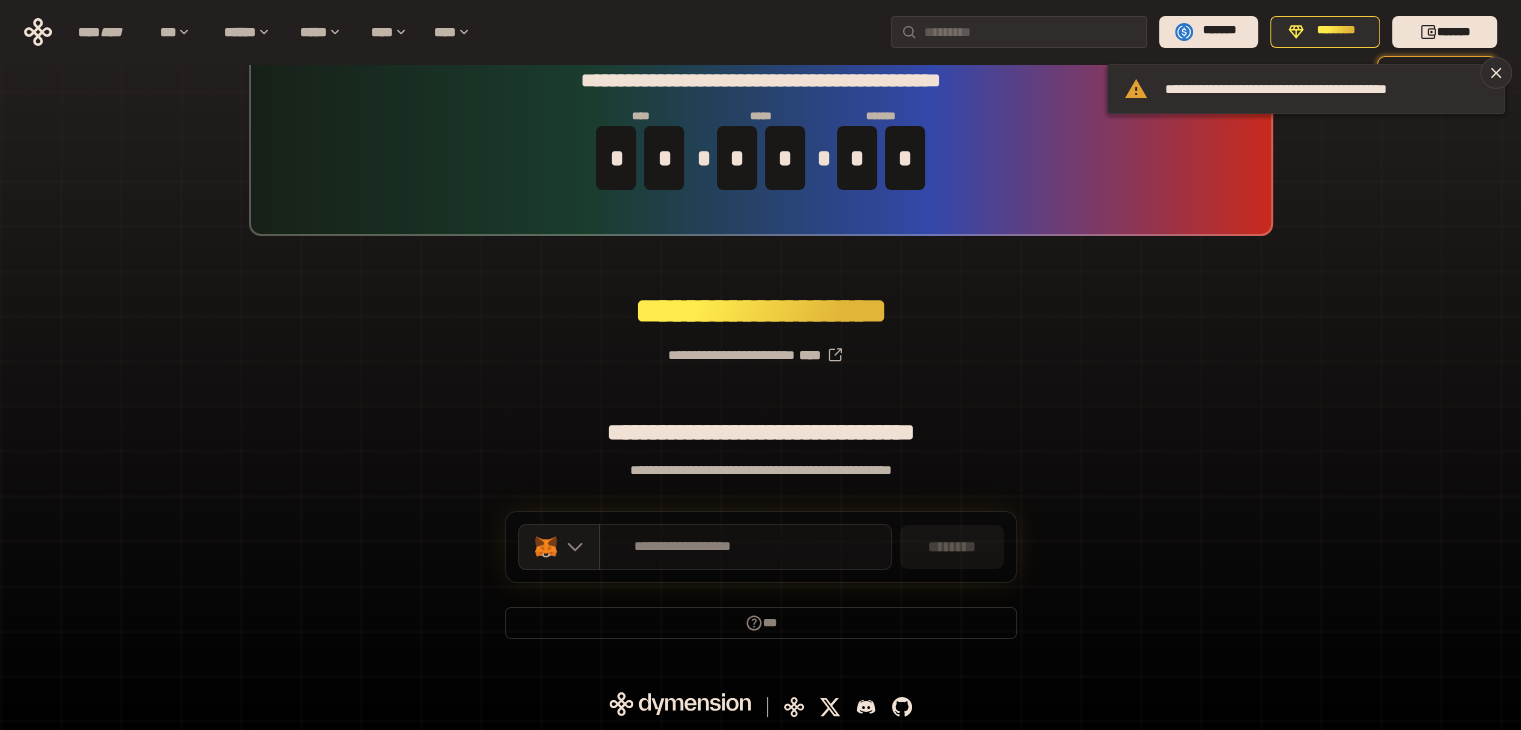 click on "**********" at bounding box center [683, 547] 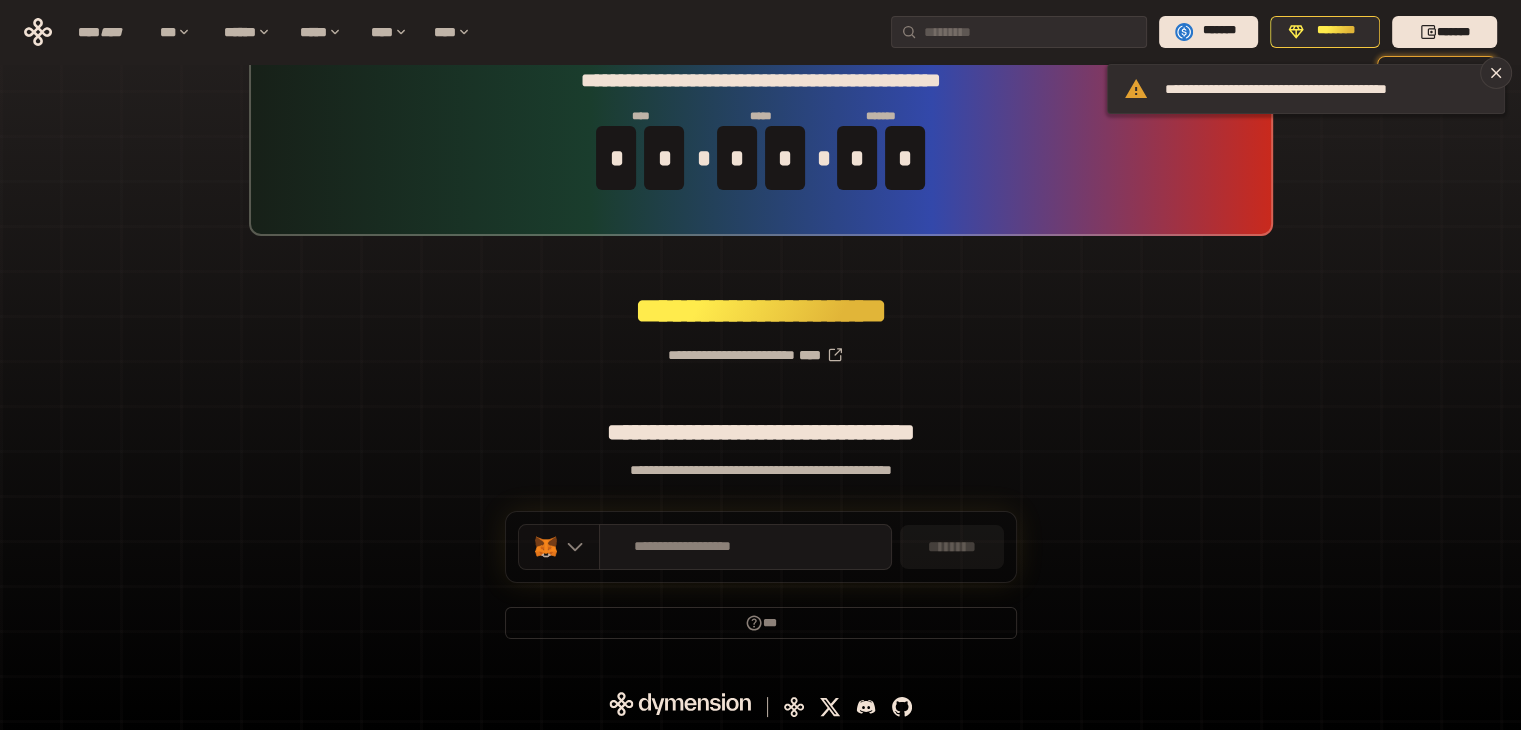 click 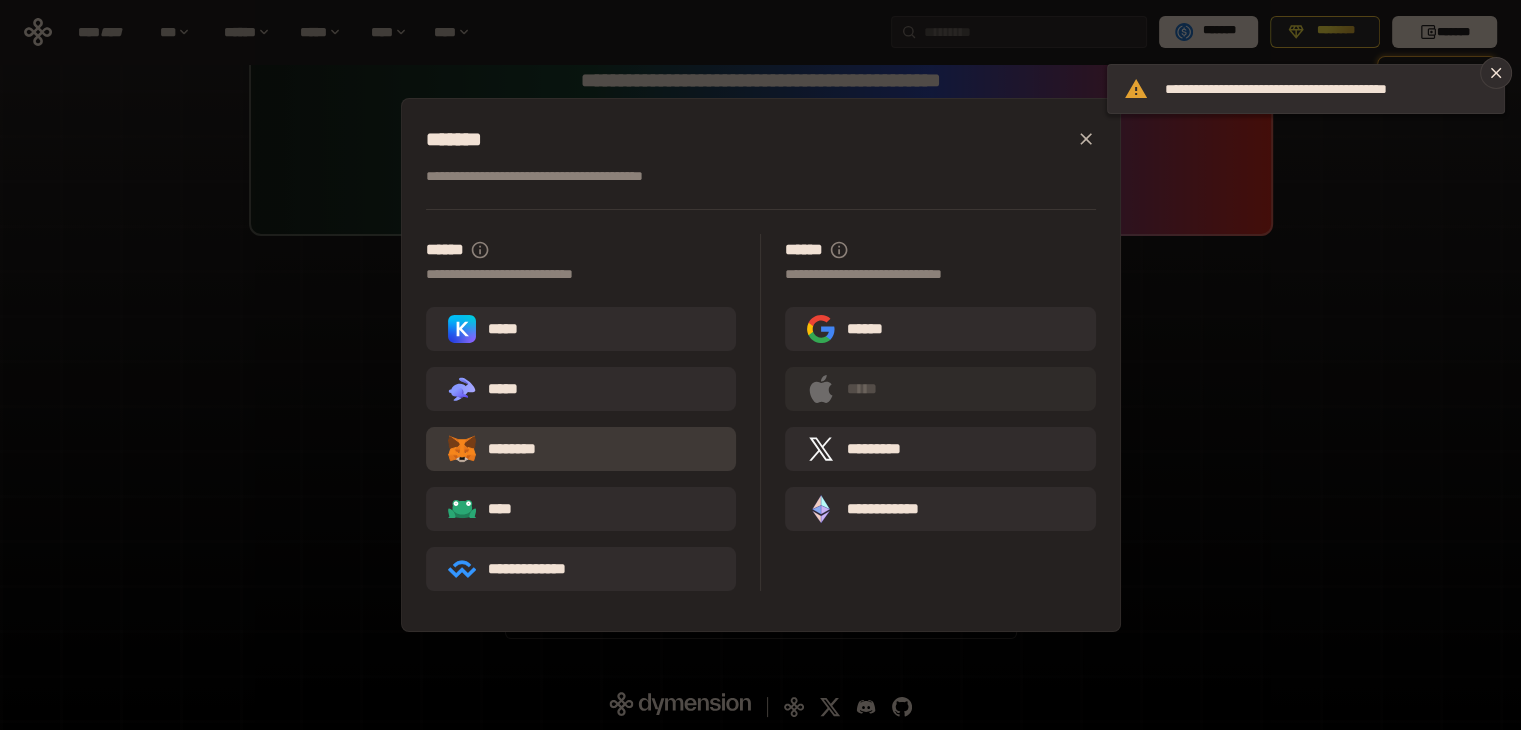 click on "********" at bounding box center (506, 449) 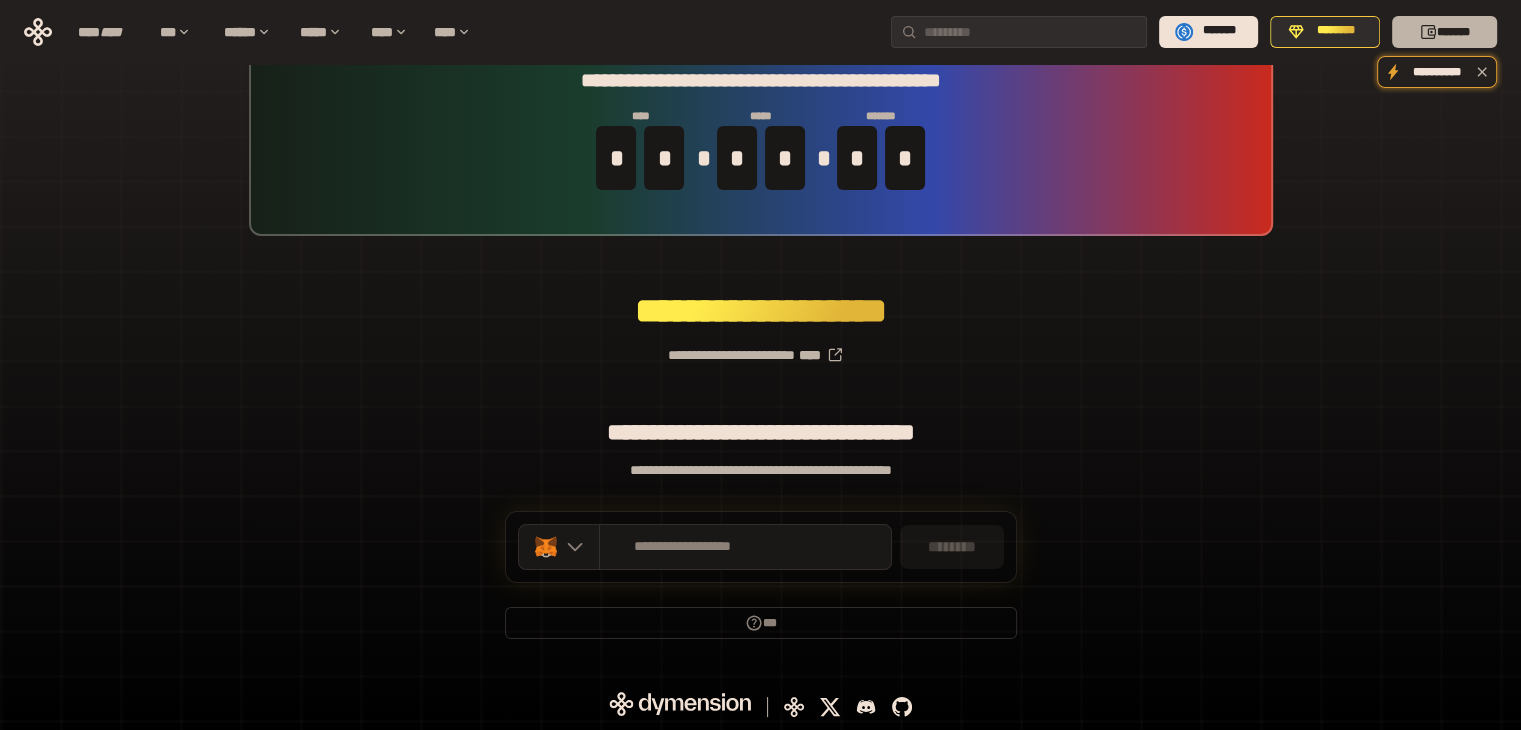 click on "*******" at bounding box center [1444, 32] 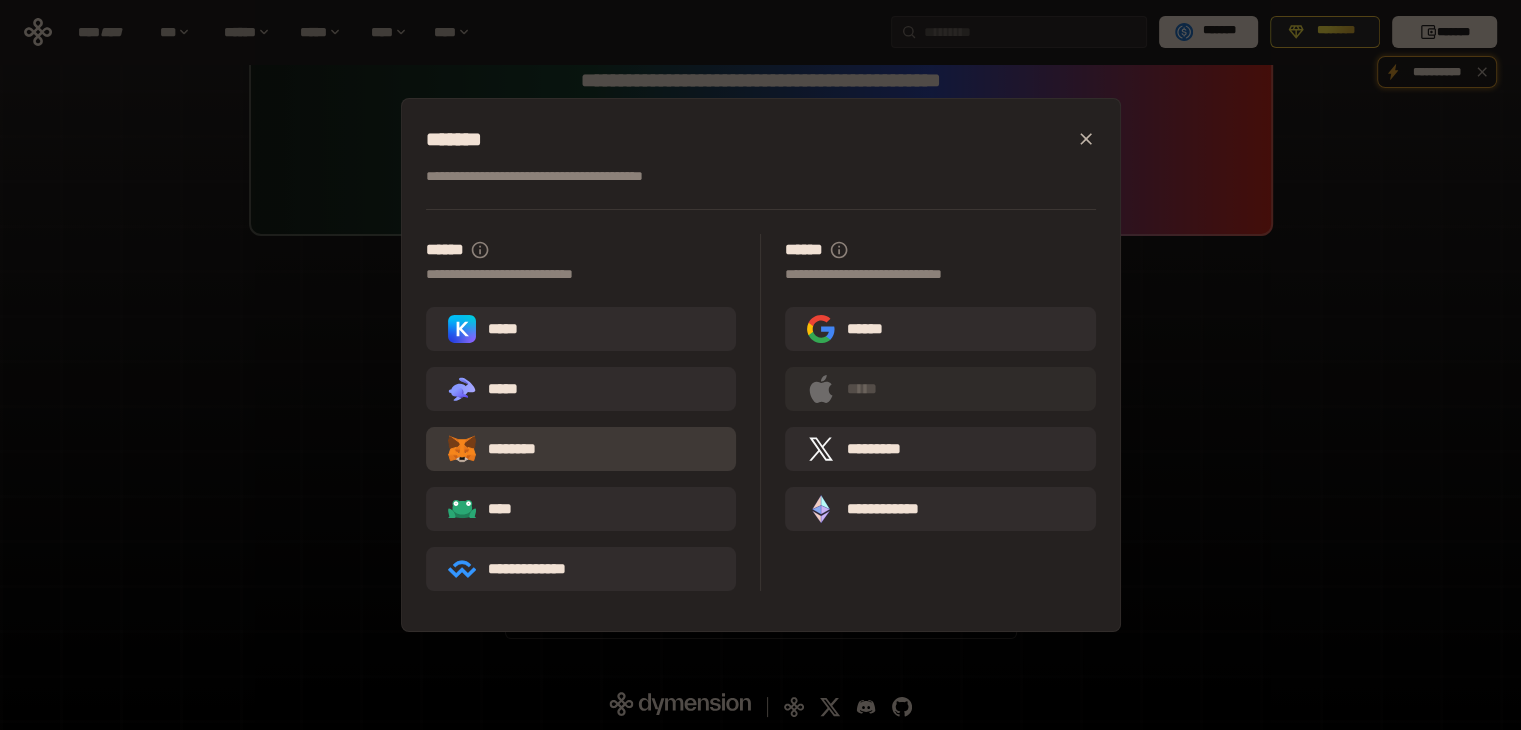 click on "********" at bounding box center (506, 449) 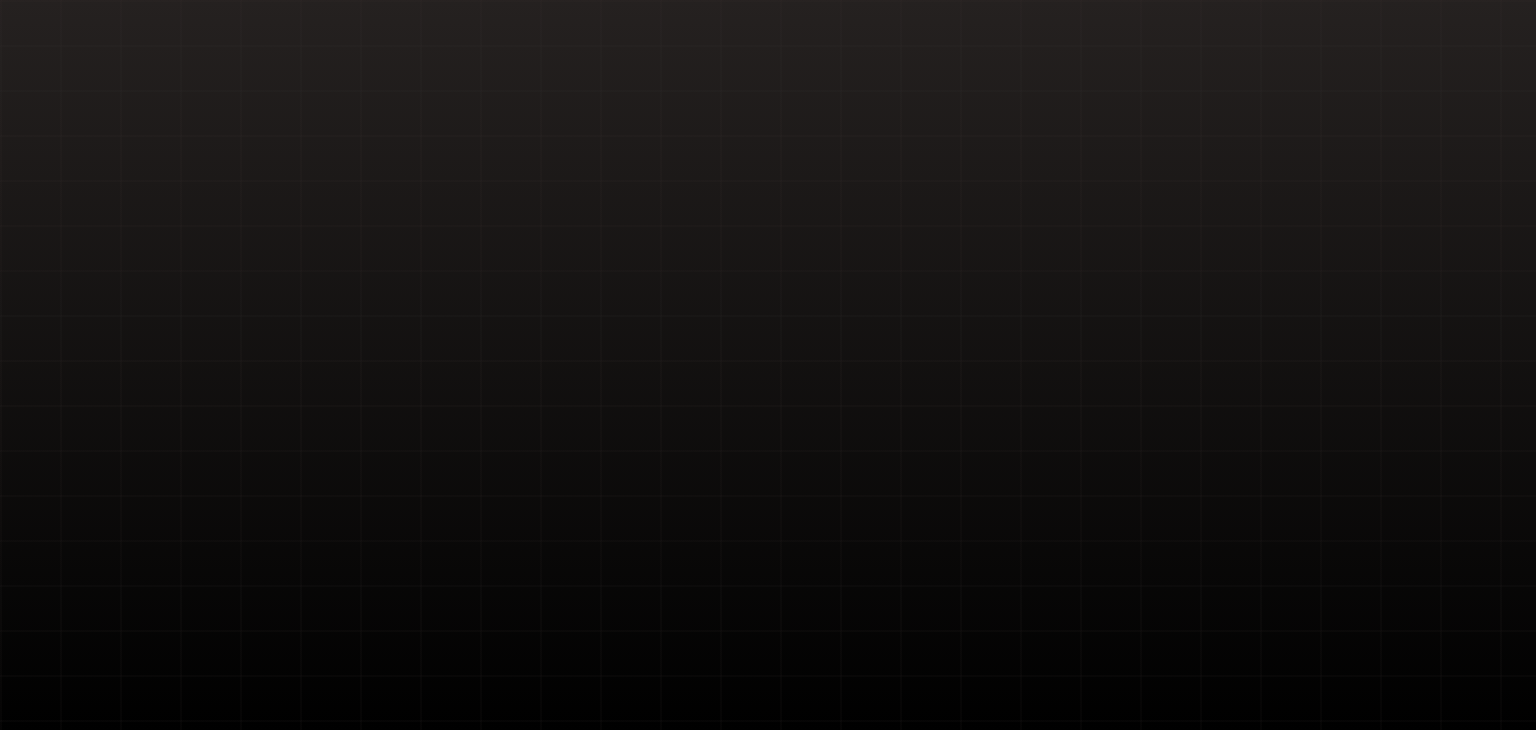 scroll, scrollTop: 0, scrollLeft: 0, axis: both 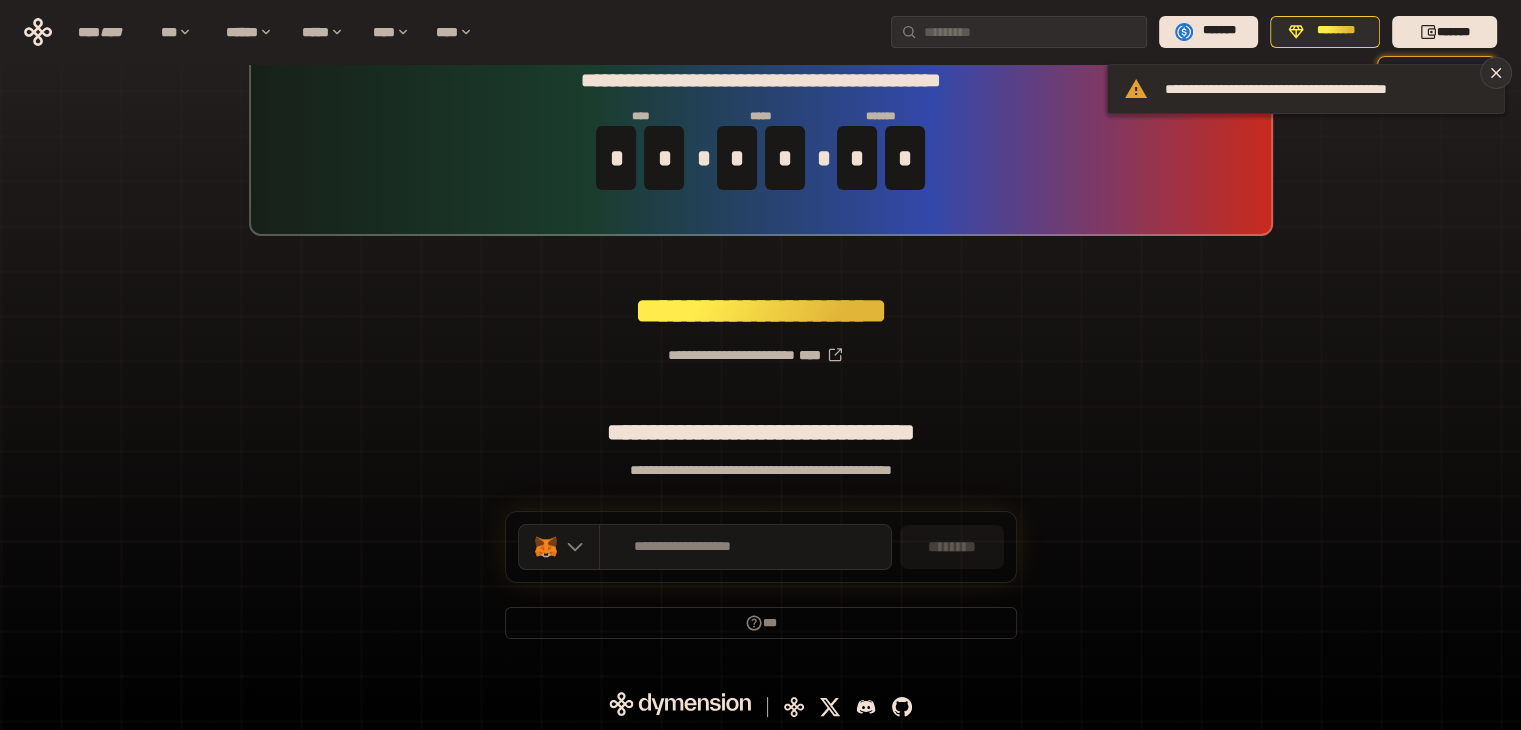 click on "**********" at bounding box center [1326, 89] 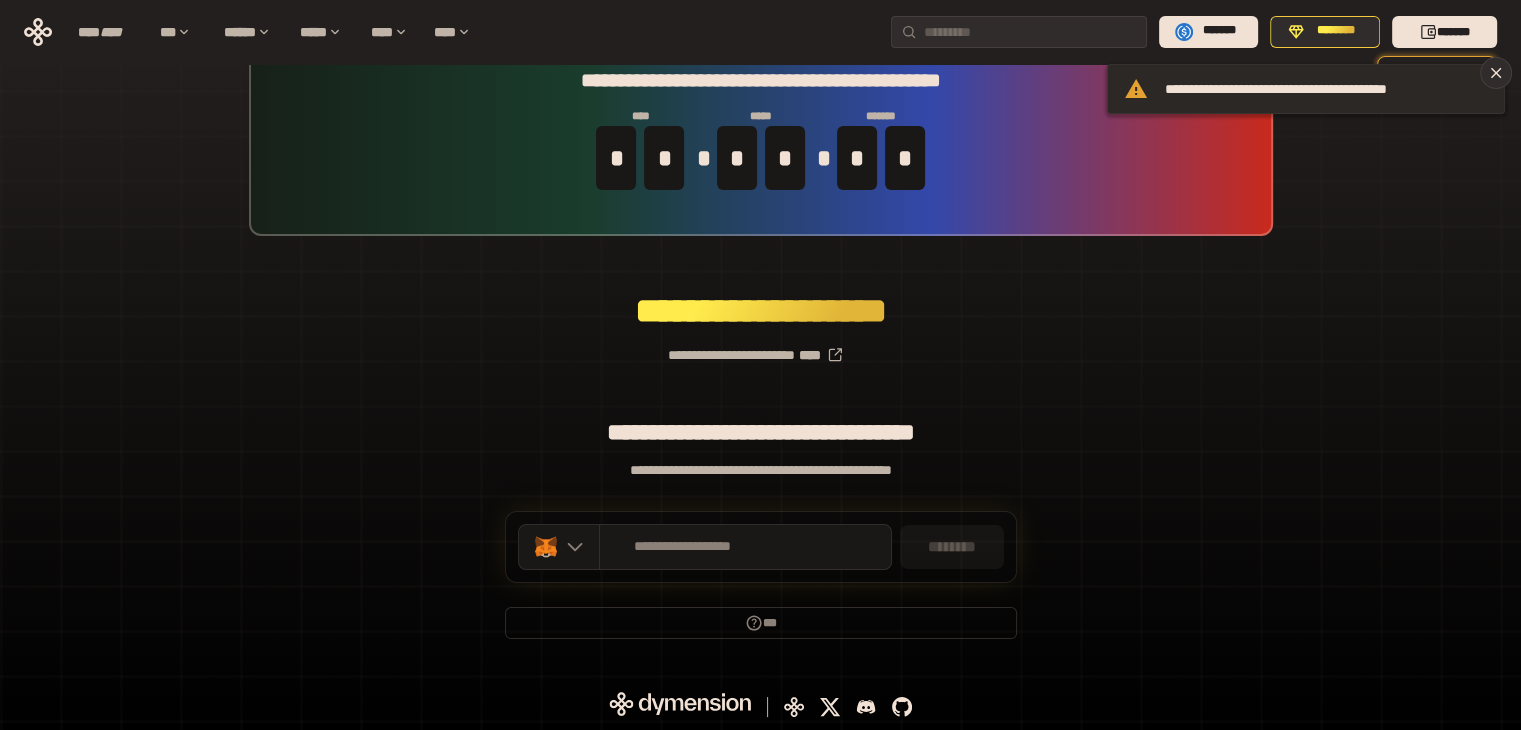 click on "**********" at bounding box center (1326, 89) 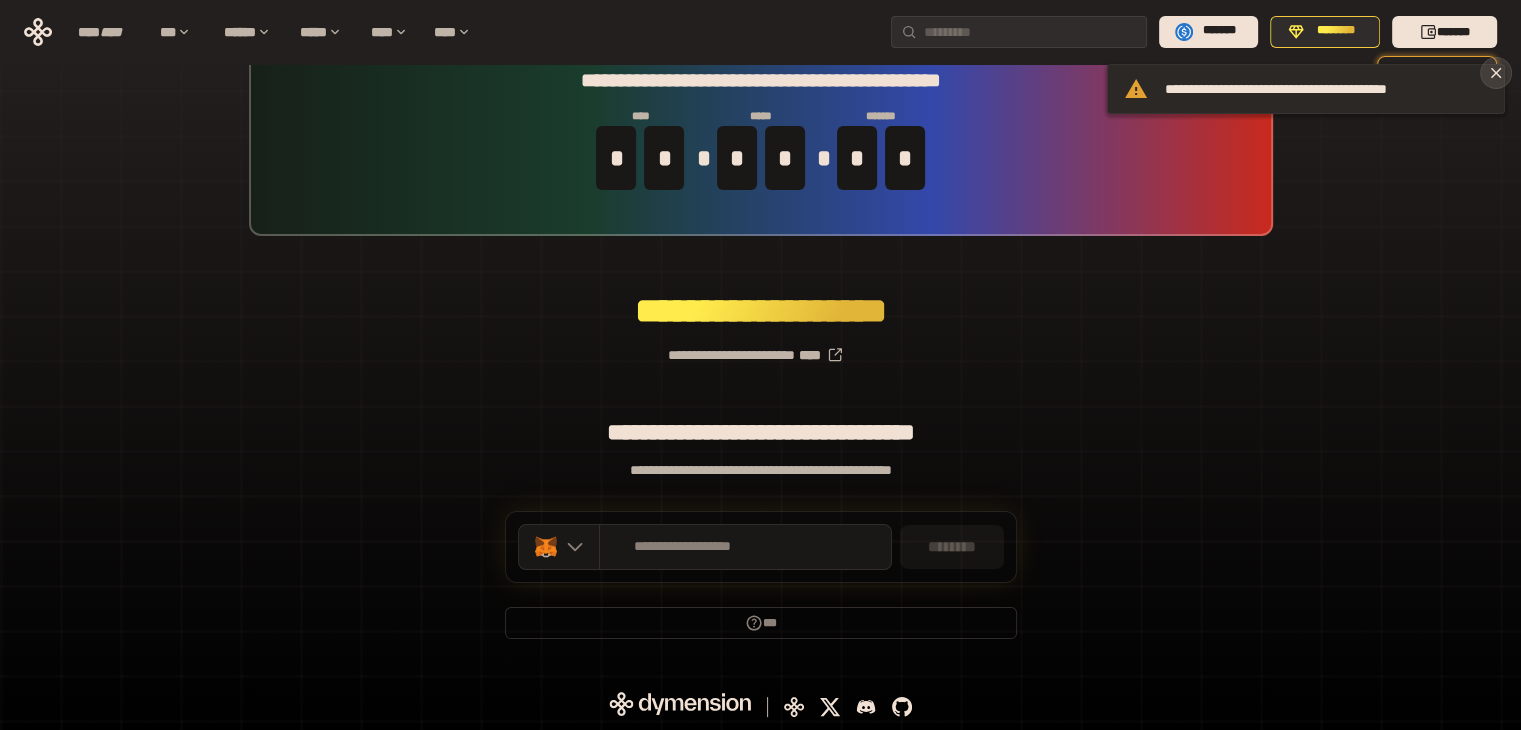 click 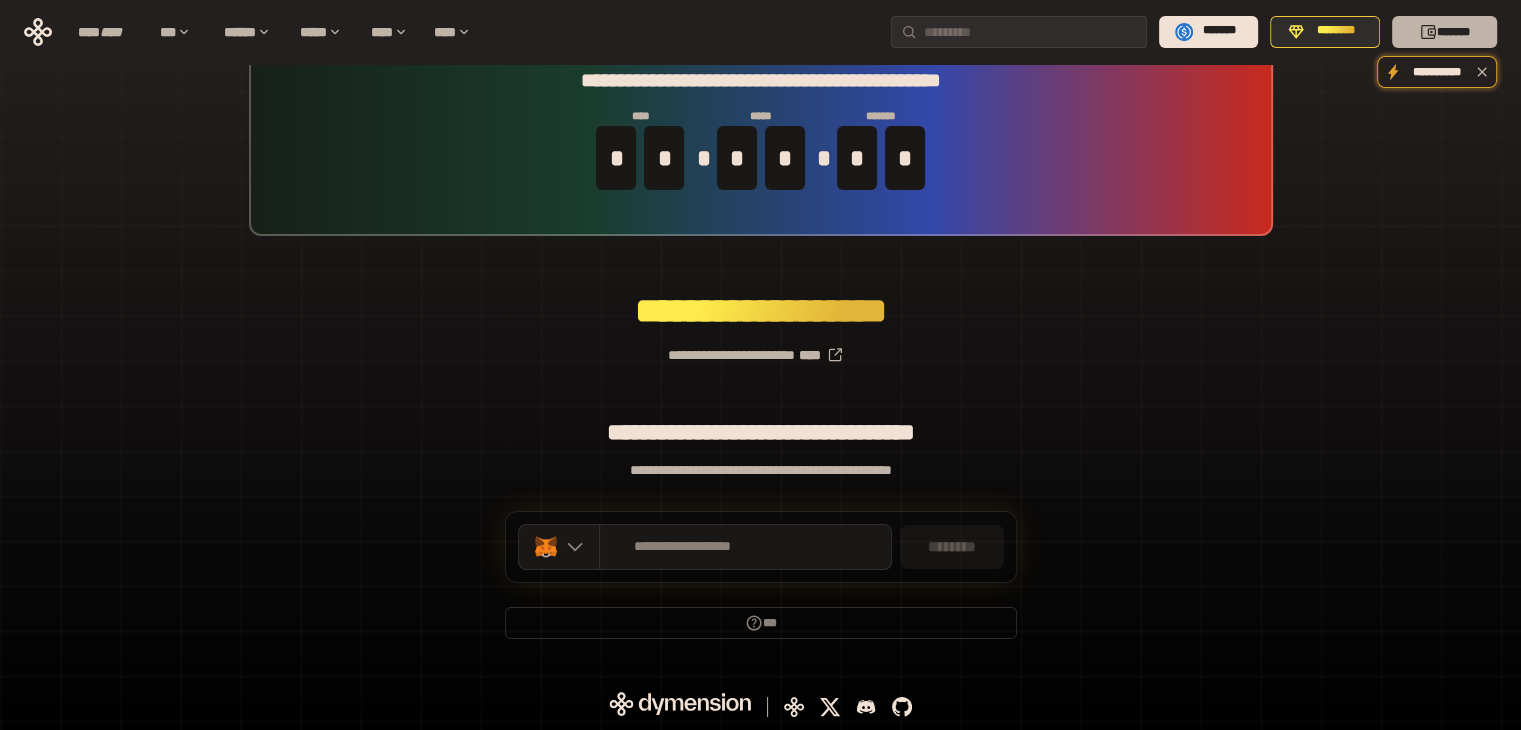 click on "*******" at bounding box center [1444, 32] 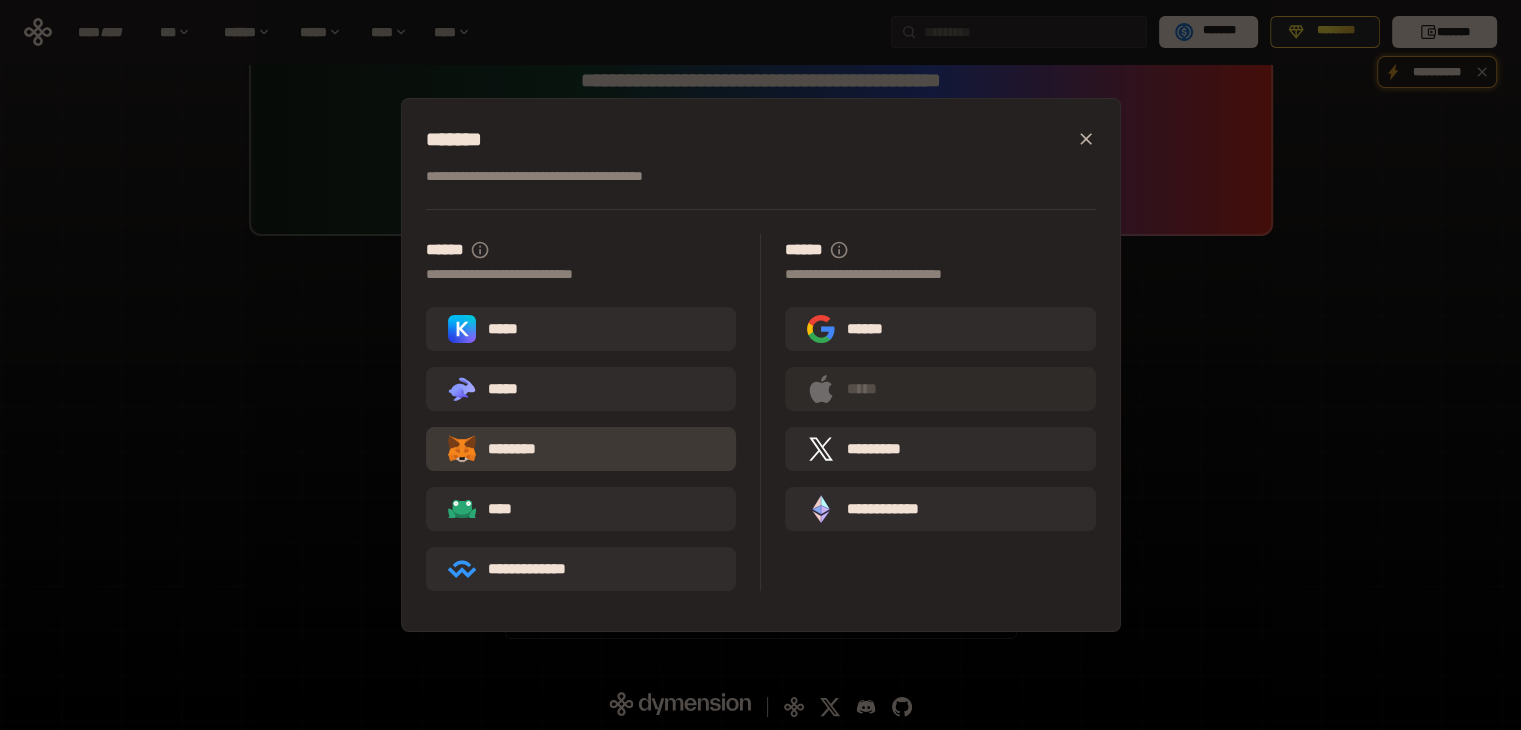 click on "********" at bounding box center (581, 449) 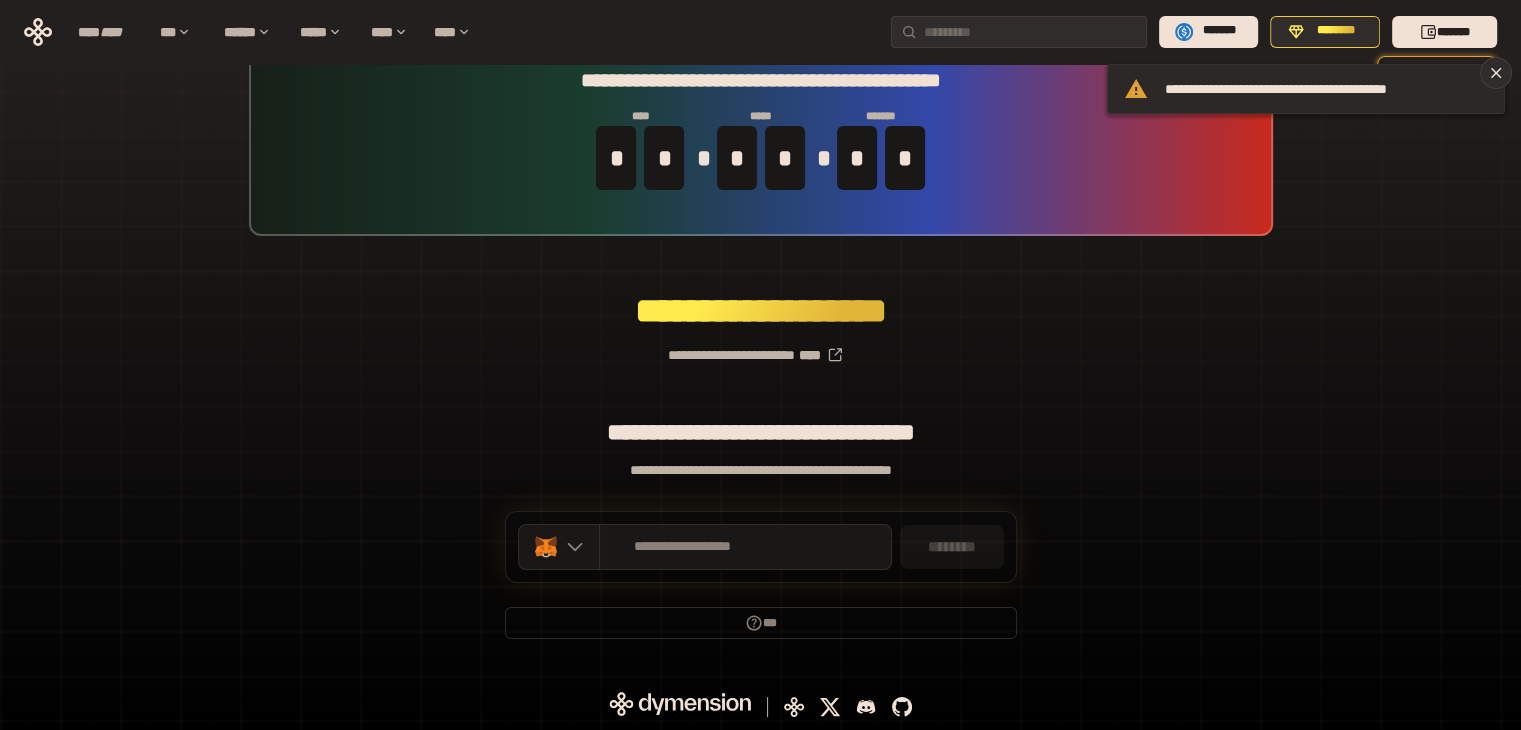 click on "**********" at bounding box center (1326, 89) 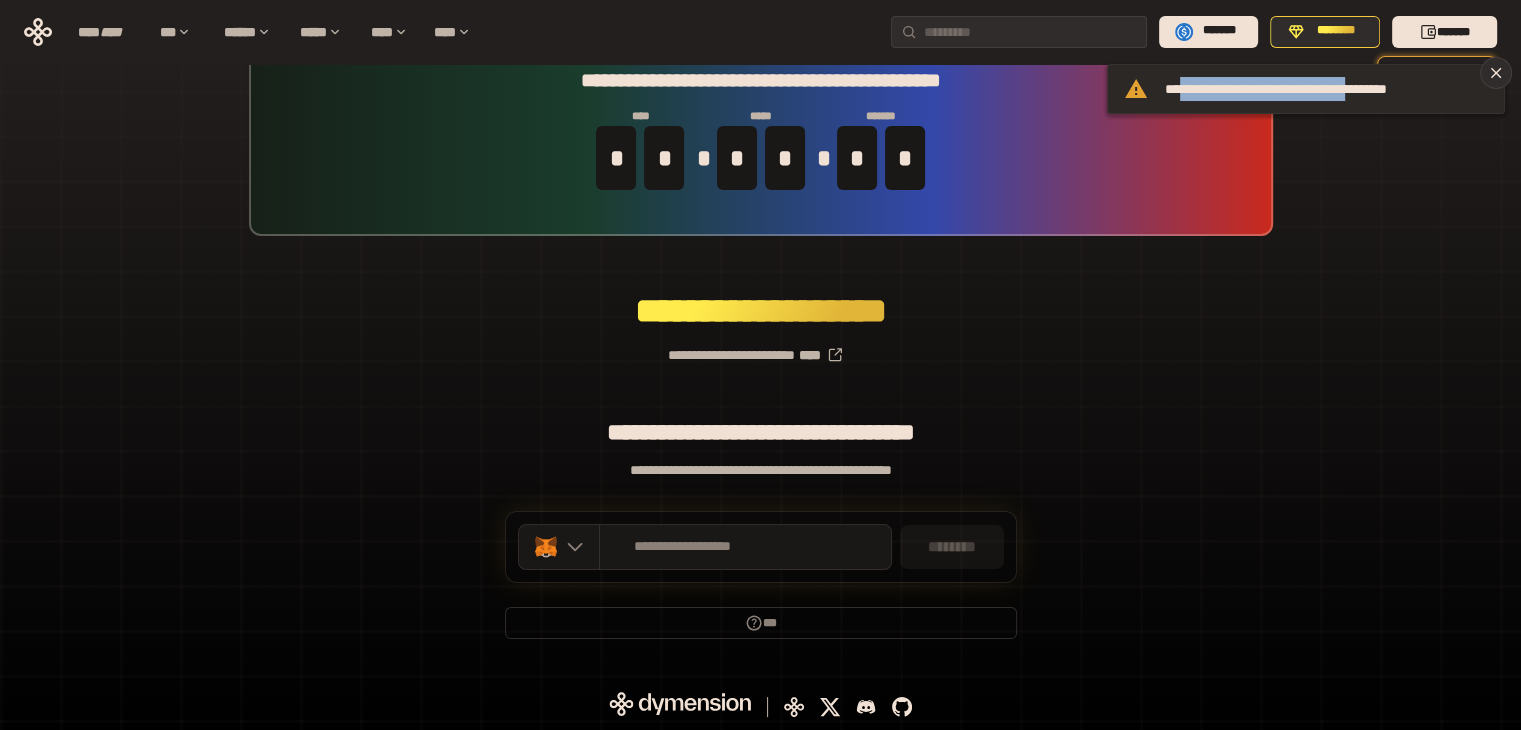 drag, startPoint x: 1190, startPoint y: 90, endPoint x: 1404, endPoint y: 81, distance: 214.18916 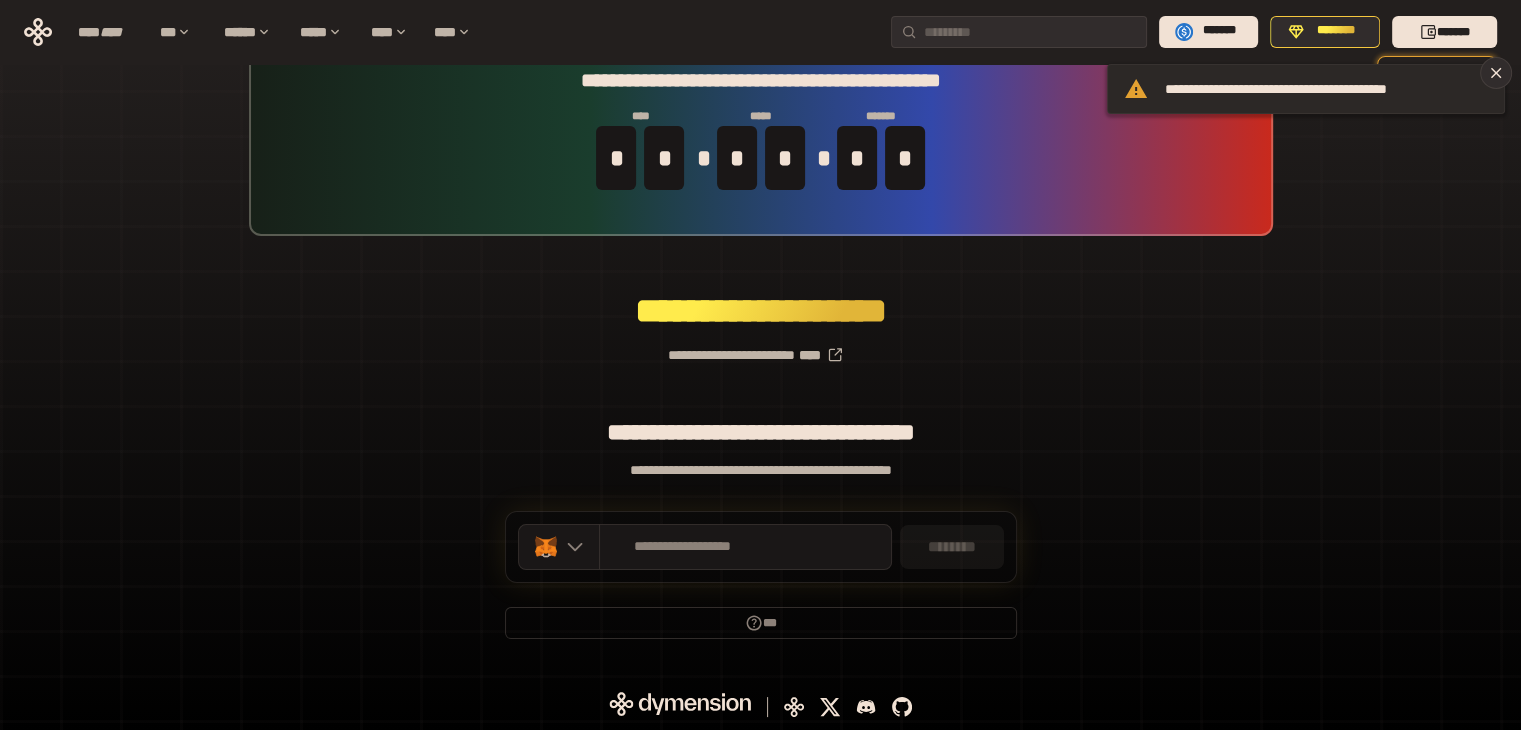 click on "**********" at bounding box center [1326, 89] 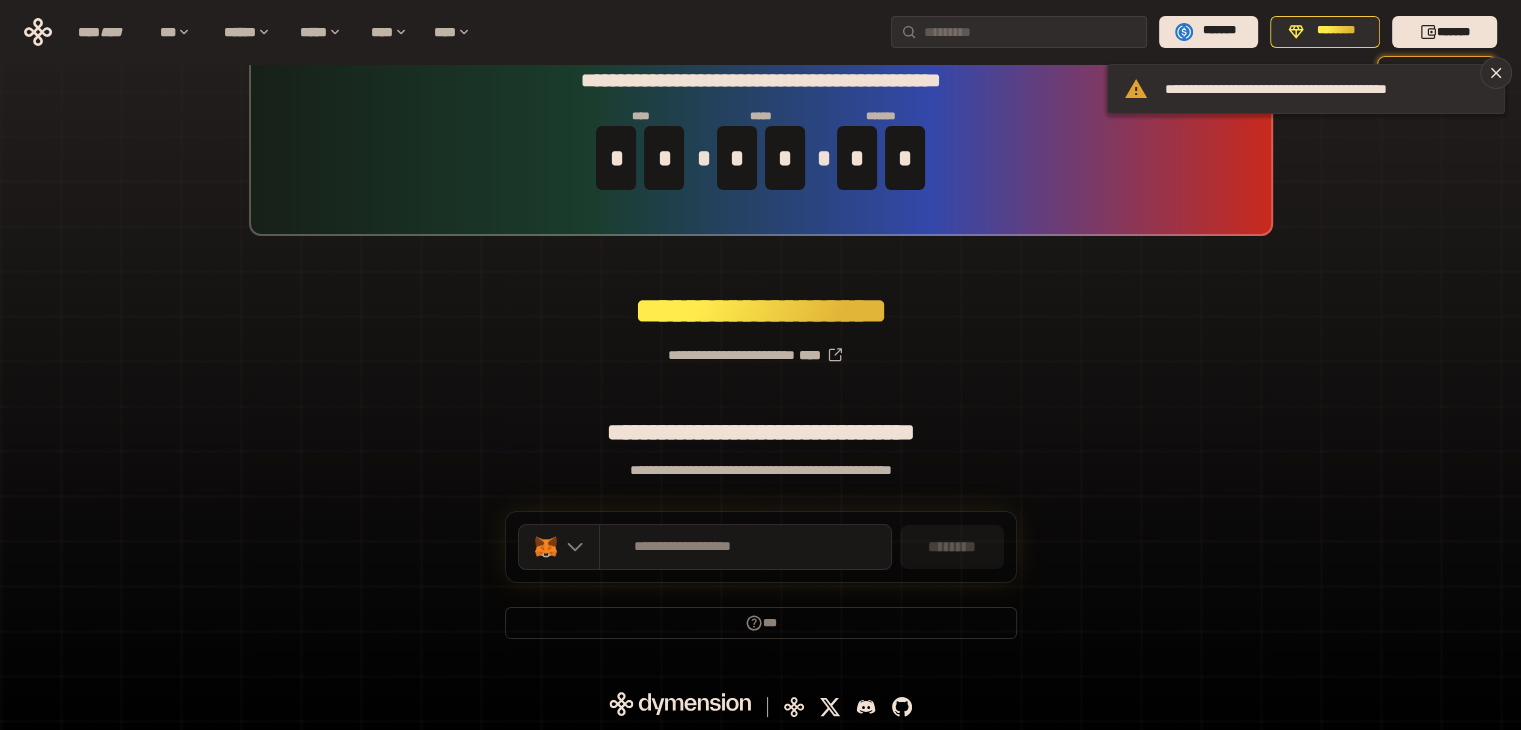 click on "**********" at bounding box center (760, 347) 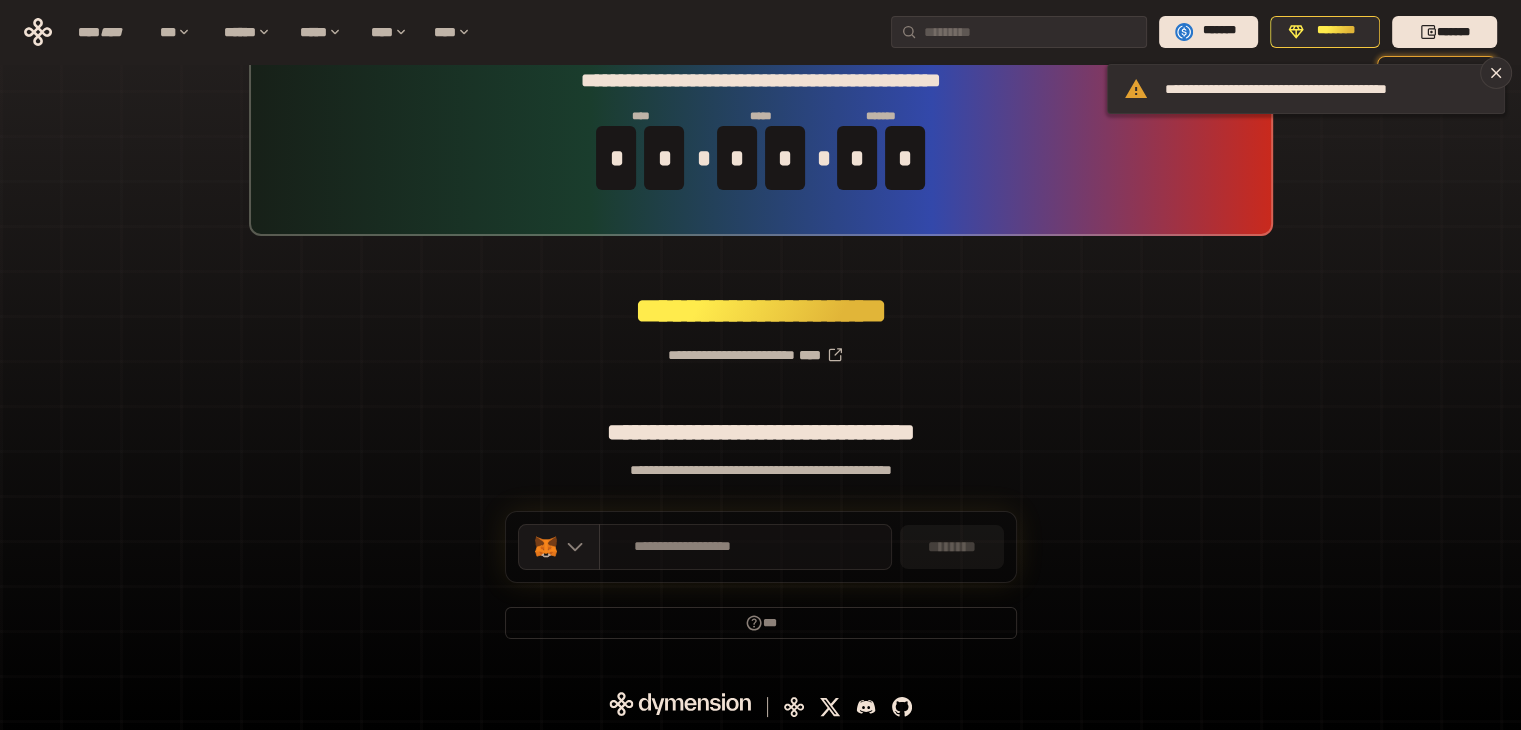 drag, startPoint x: 872, startPoint y: 479, endPoint x: 696, endPoint y: 551, distance: 190.15782 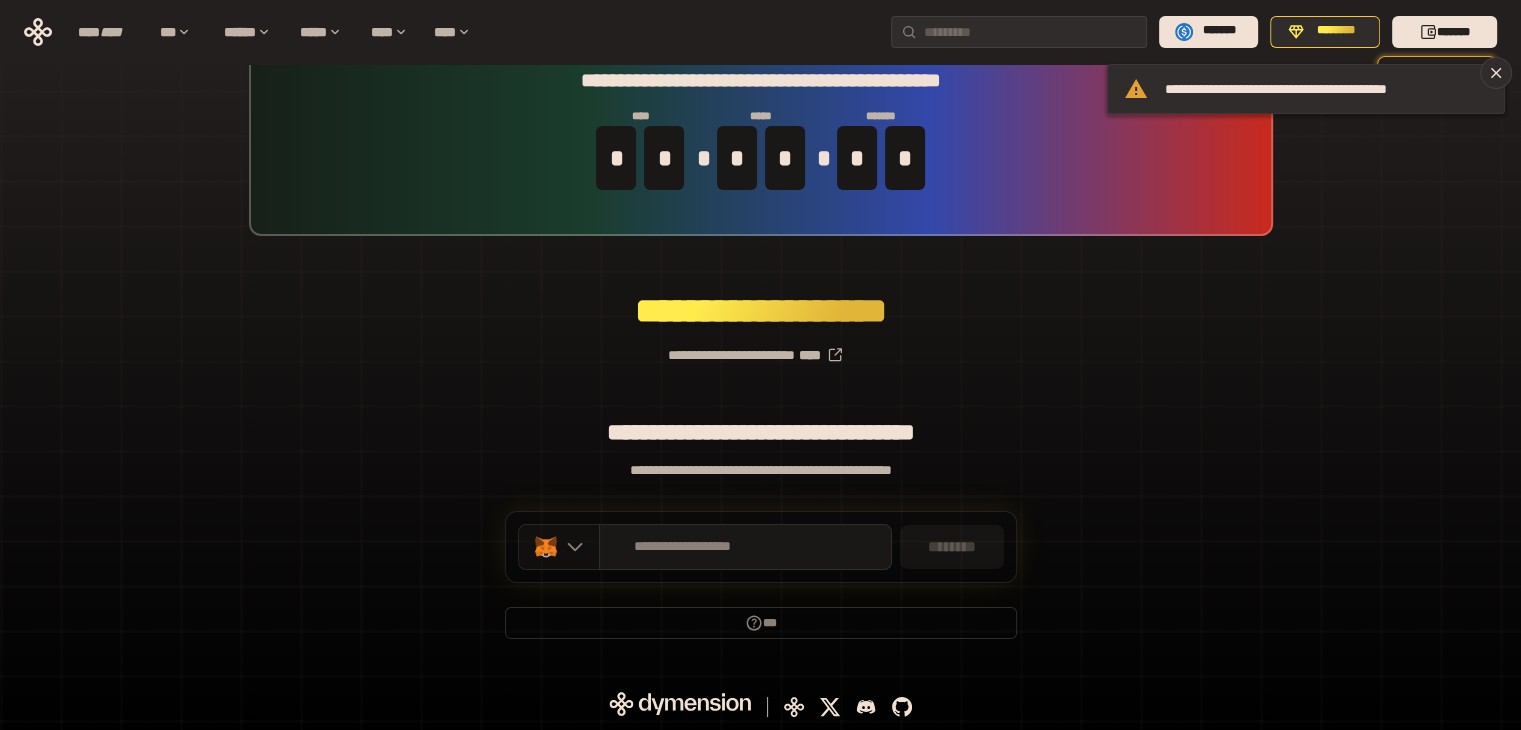 click at bounding box center (570, 547) 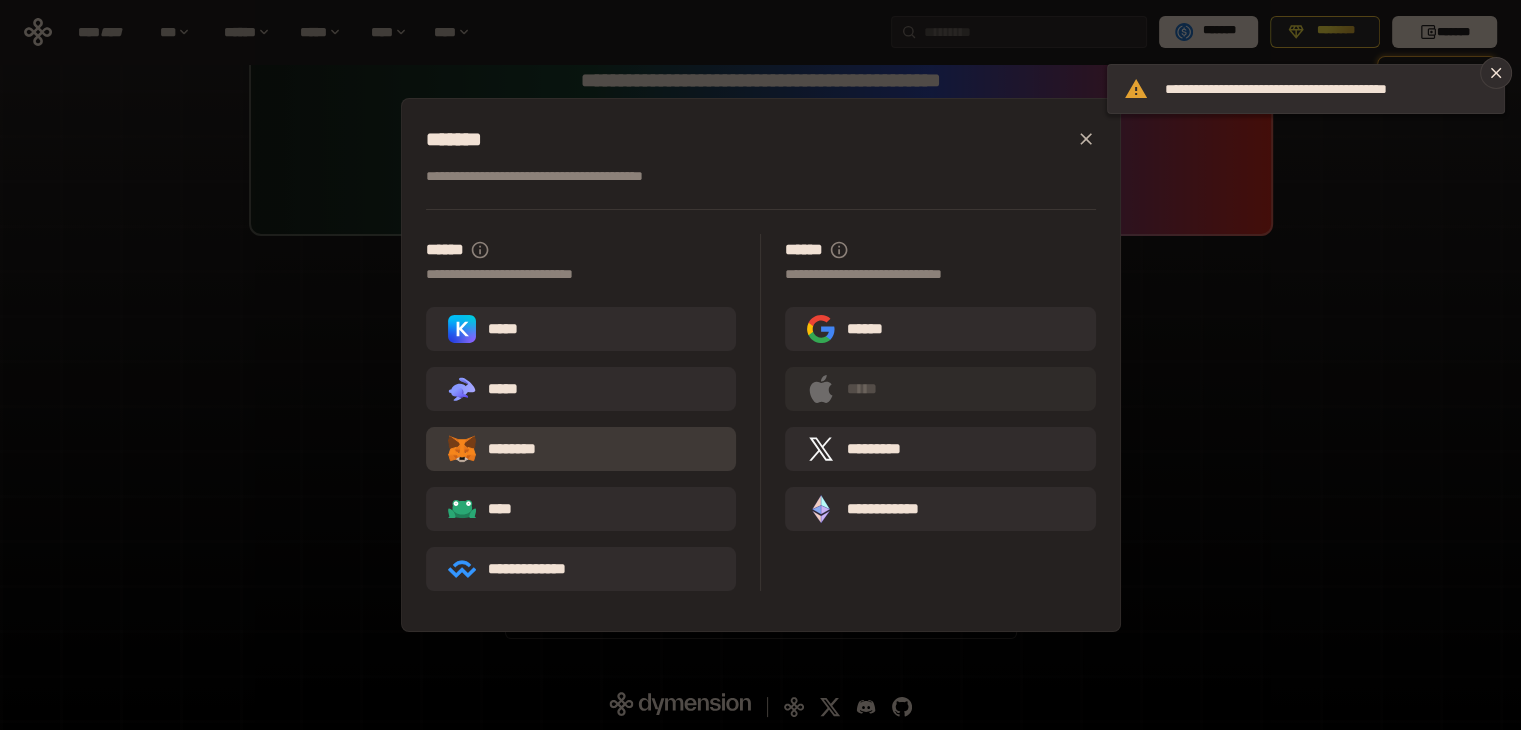 click on "********" at bounding box center [506, 449] 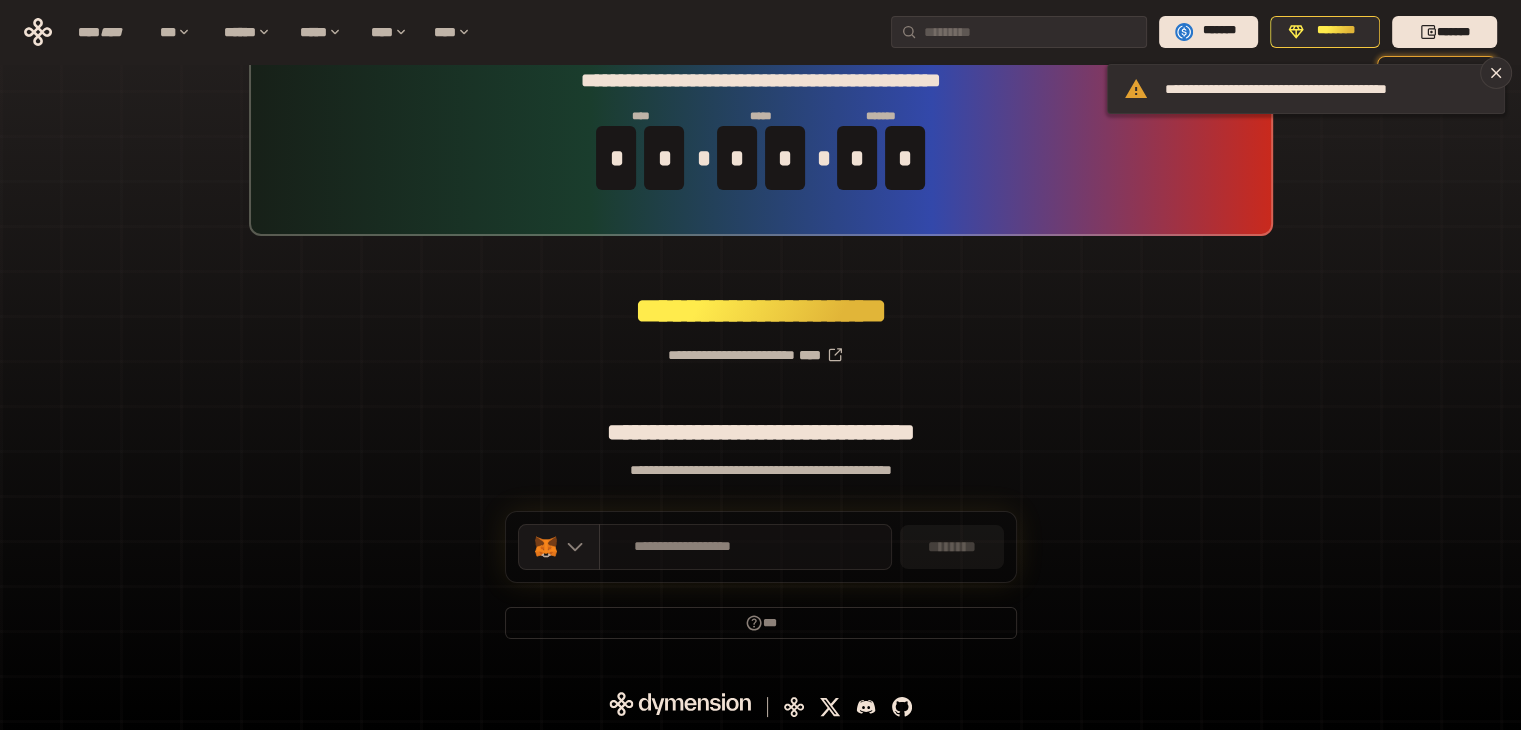 click on "**********" at bounding box center [745, 547] 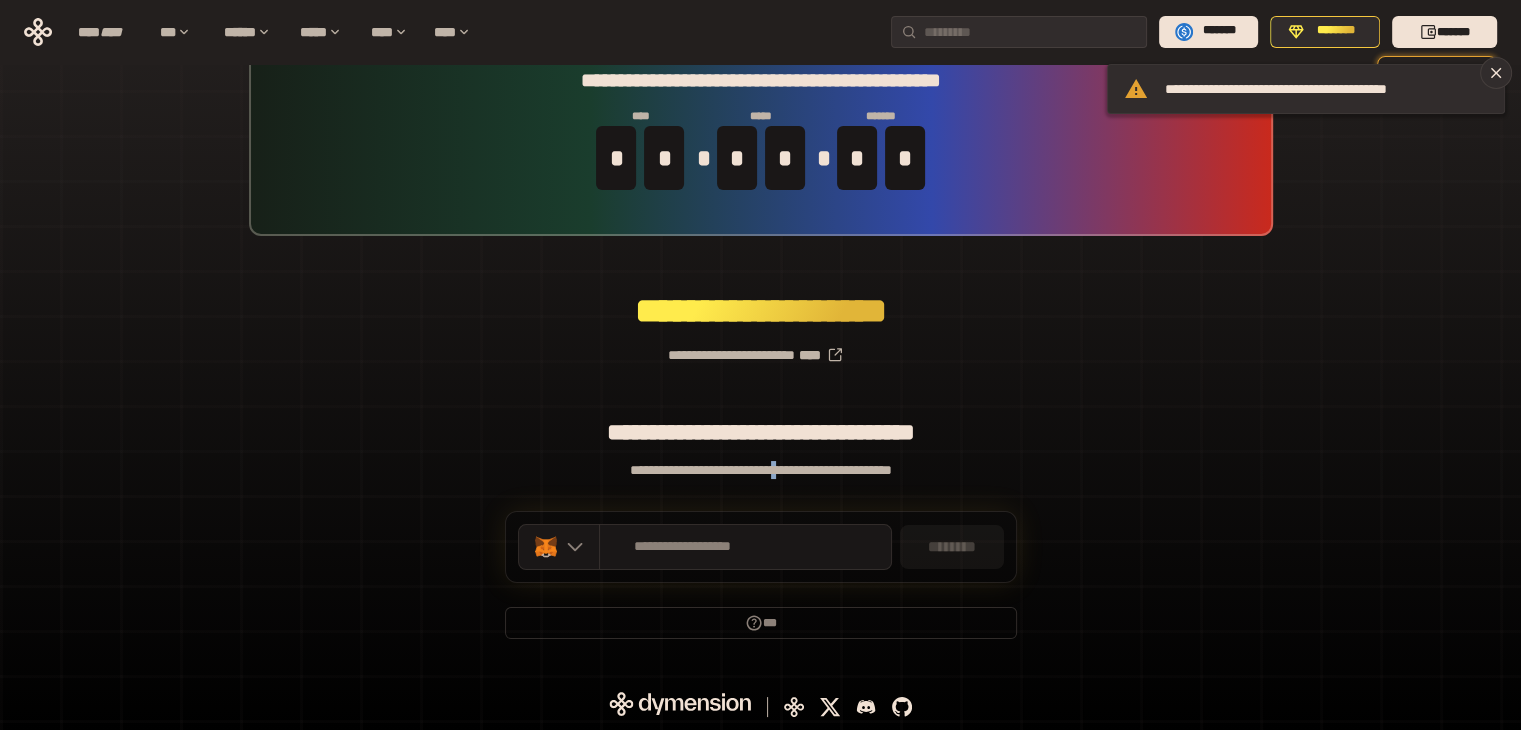 click on "**********" at bounding box center [761, 470] 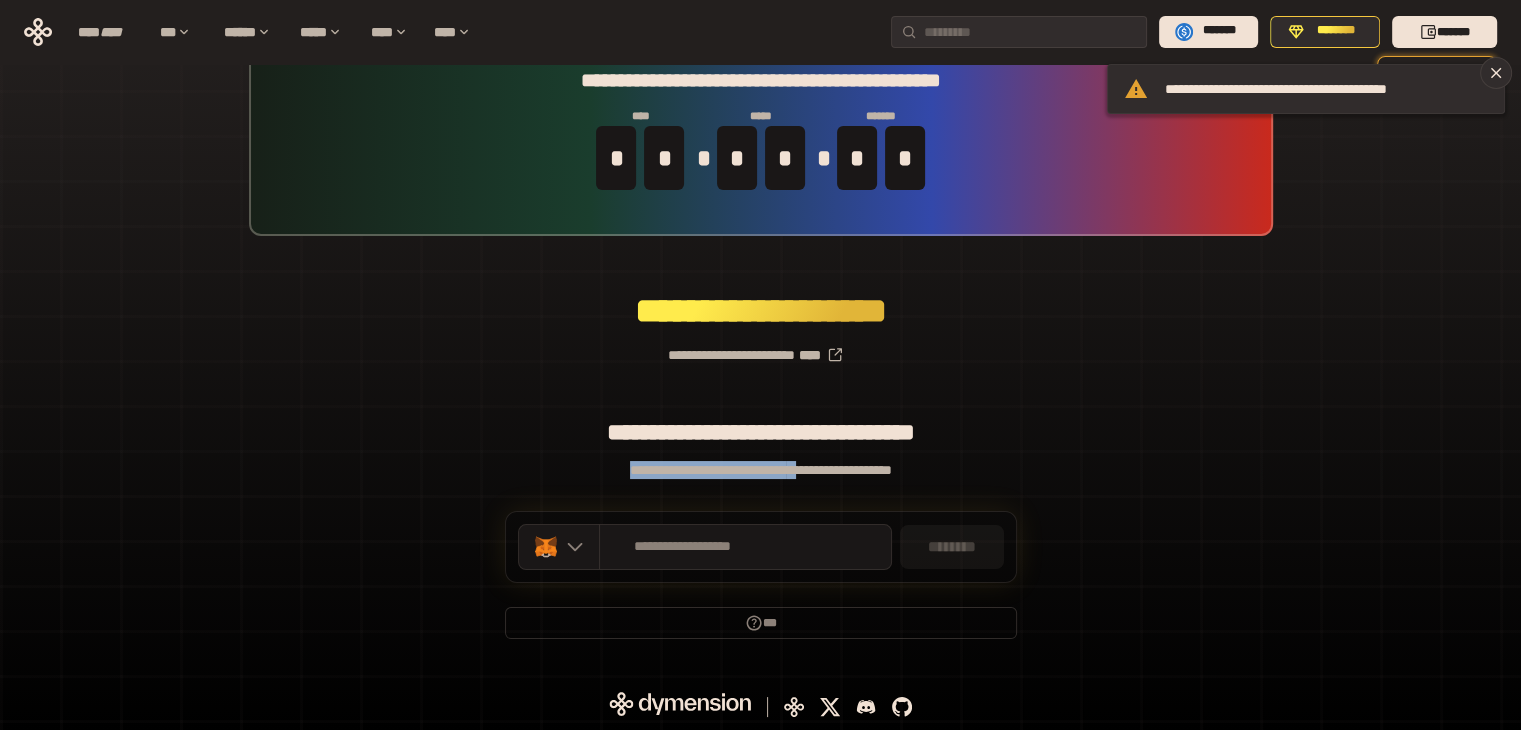 drag, startPoint x: 796, startPoint y: 474, endPoint x: 968, endPoint y: 461, distance: 172.49059 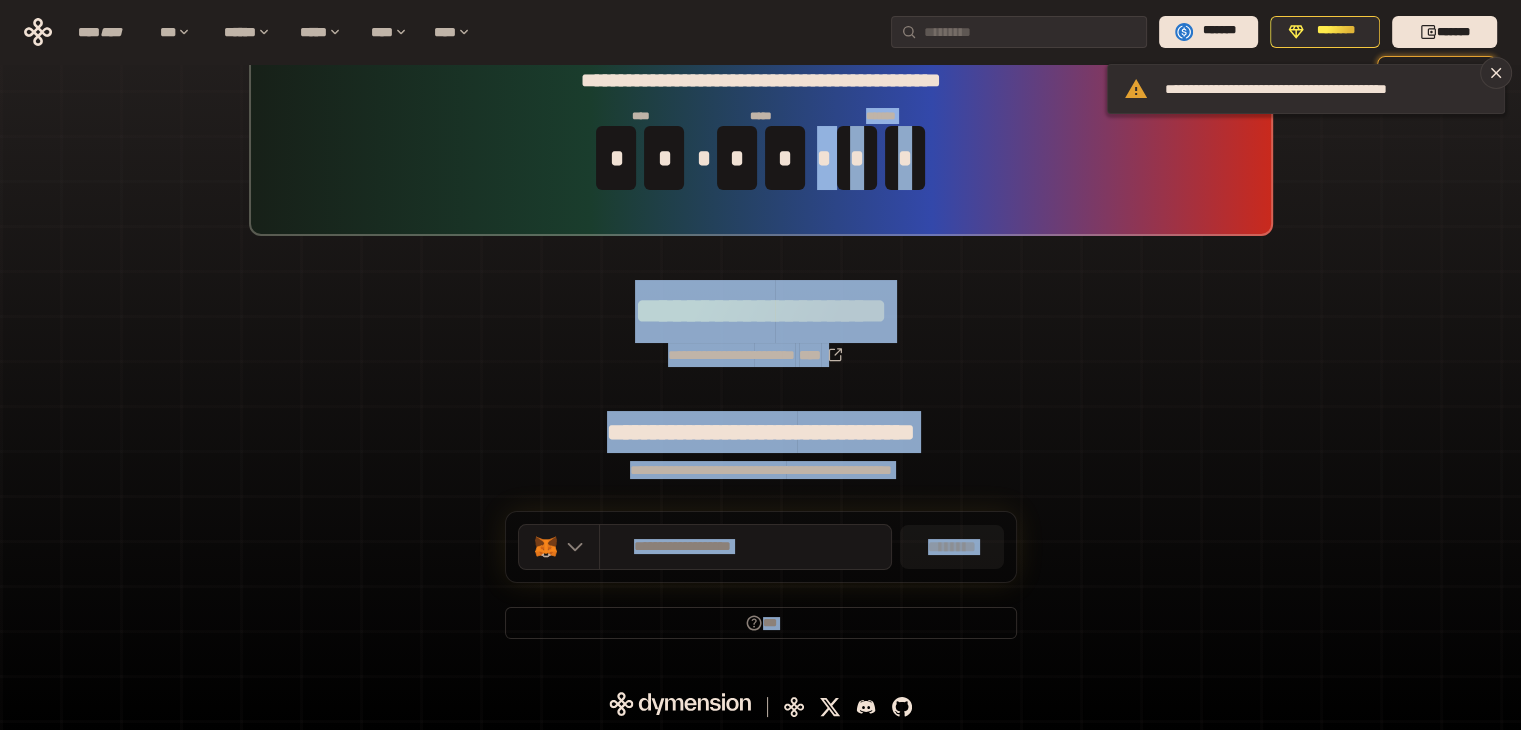 drag, startPoint x: 773, startPoint y: 248, endPoint x: 1130, endPoint y: 661, distance: 545.9103 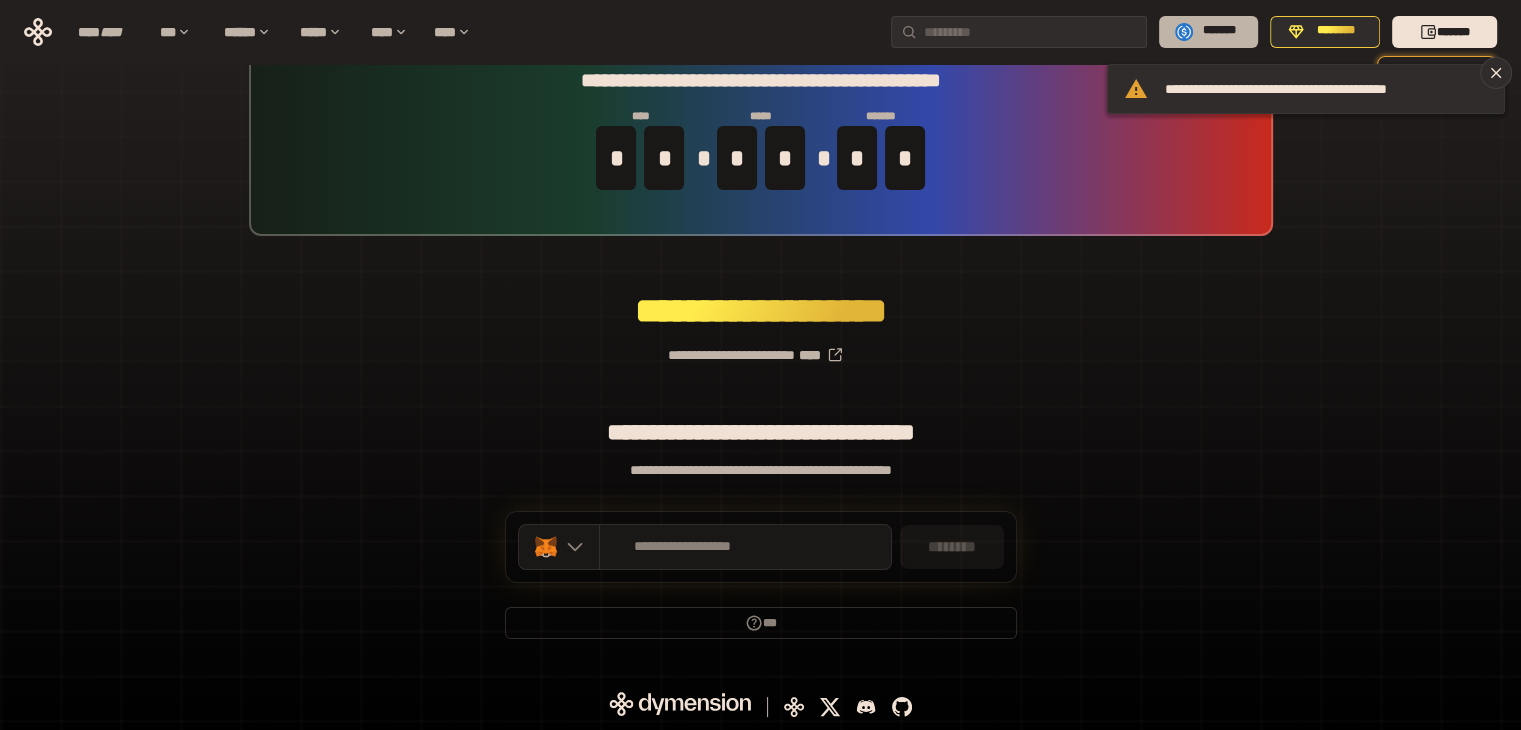 click on "*******" at bounding box center (1219, 31) 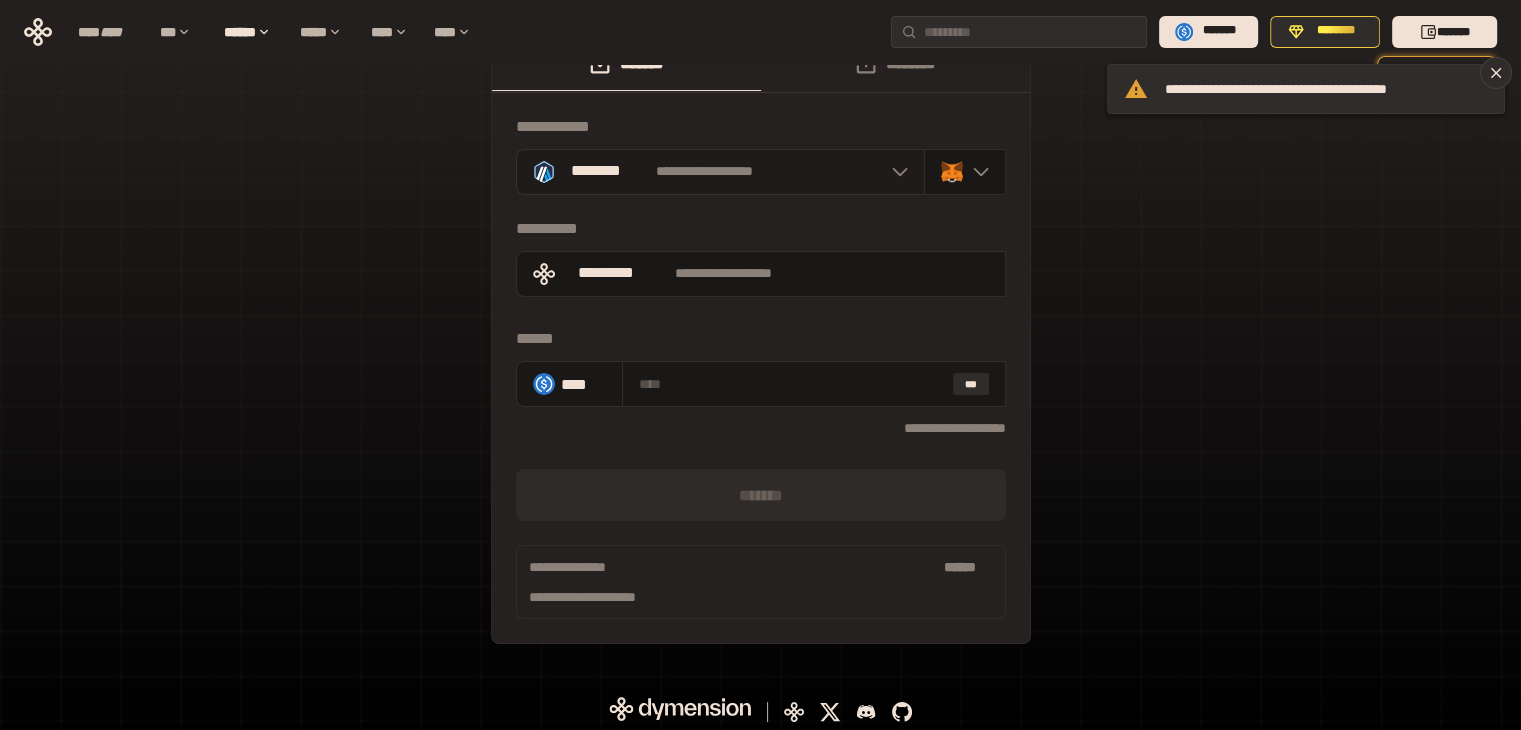 click on "**********" at bounding box center (705, 172) 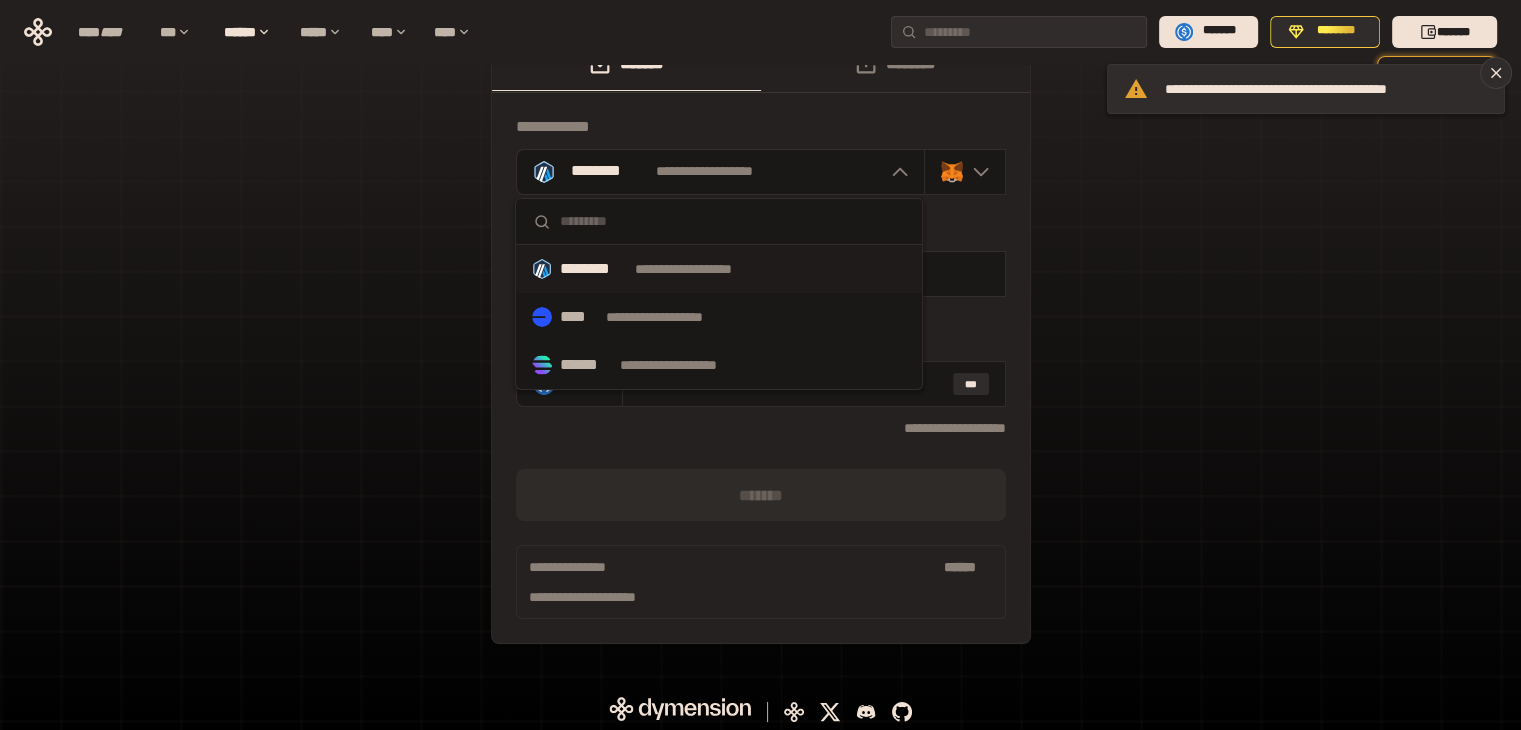 click on "**********" at bounding box center [702, 269] 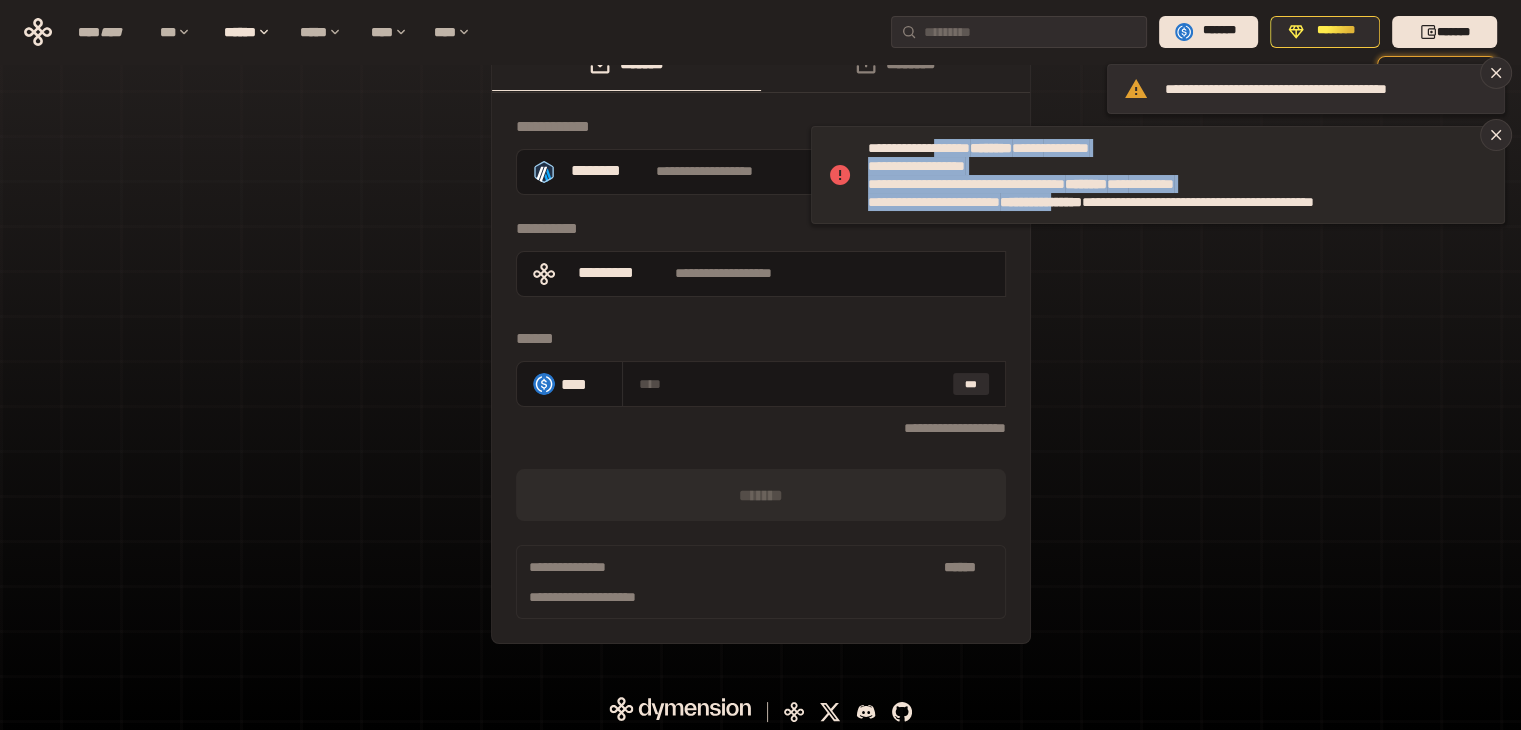 drag, startPoint x: 943, startPoint y: 145, endPoint x: 1123, endPoint y: 196, distance: 187.08554 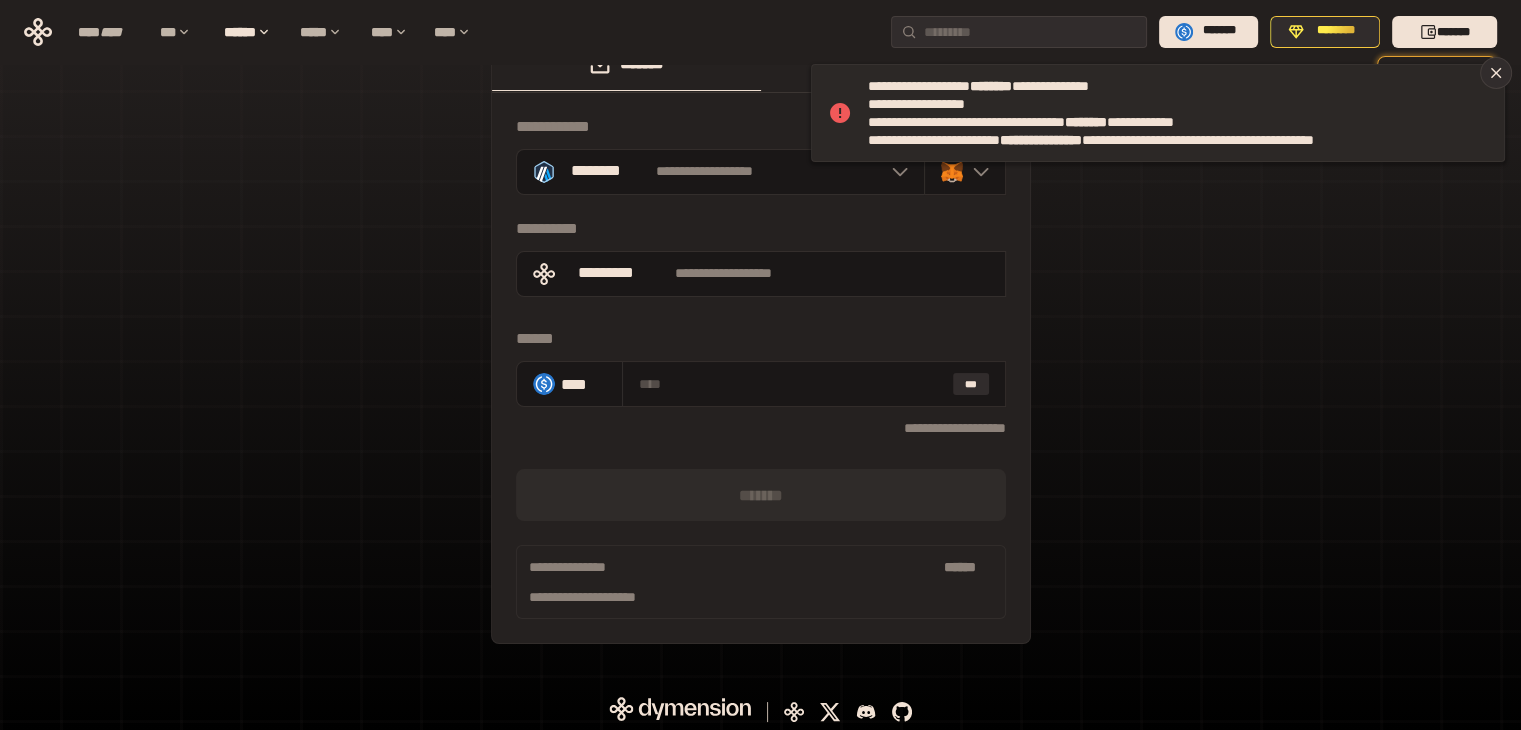 click on "**********" at bounding box center [1170, 113] 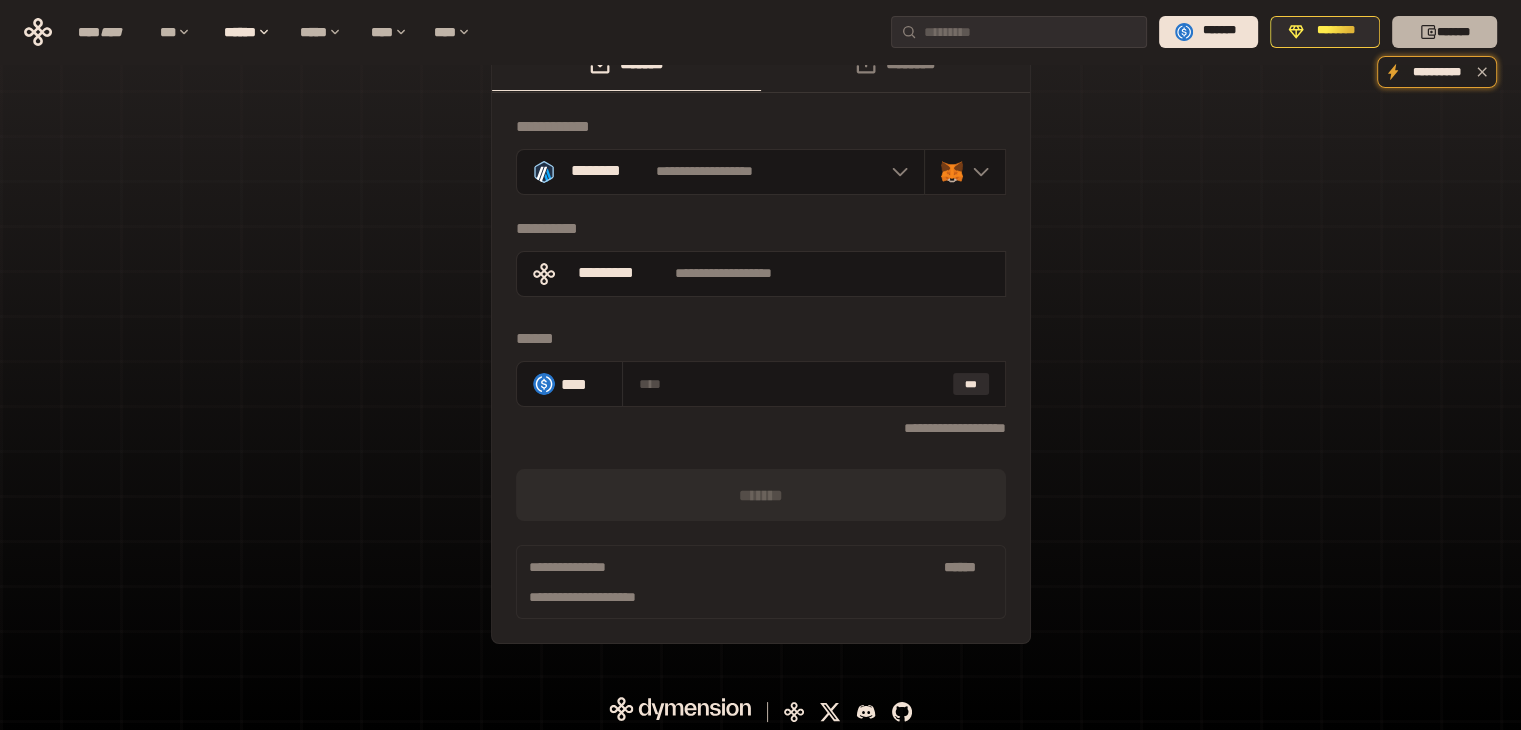 click on "*******" at bounding box center [1444, 32] 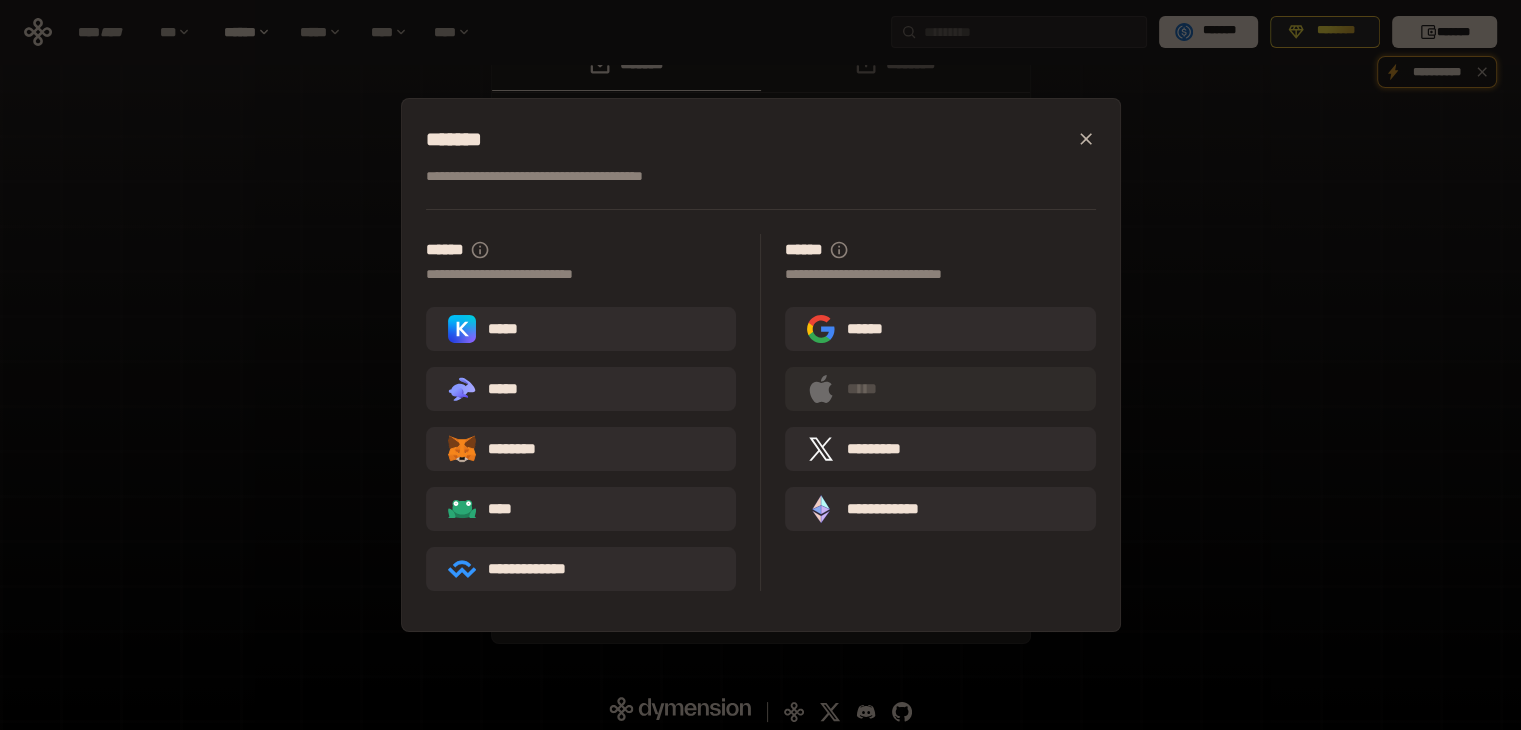 click on "**********" at bounding box center (581, 275) 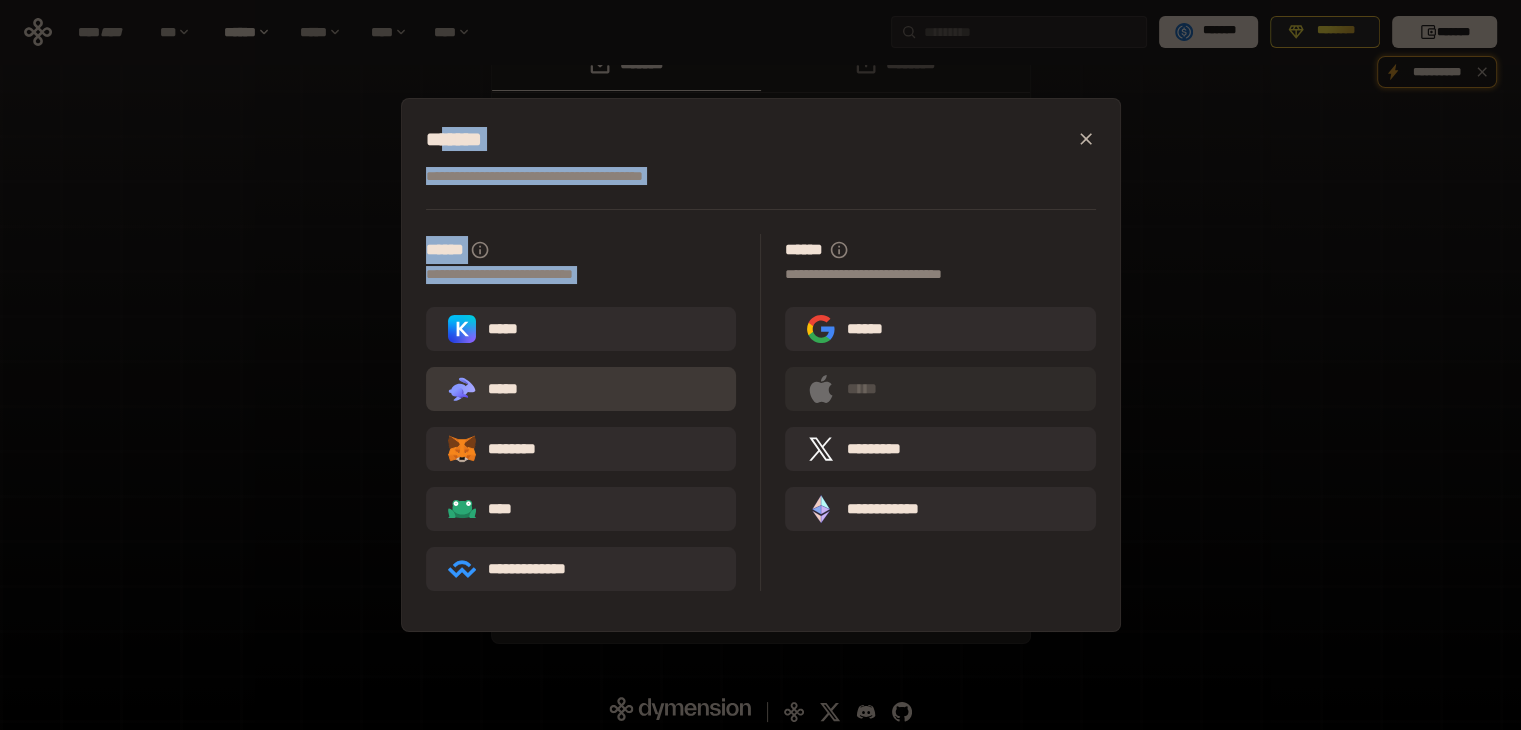drag, startPoint x: 594, startPoint y: 199, endPoint x: 532, endPoint y: 410, distance: 219.92044 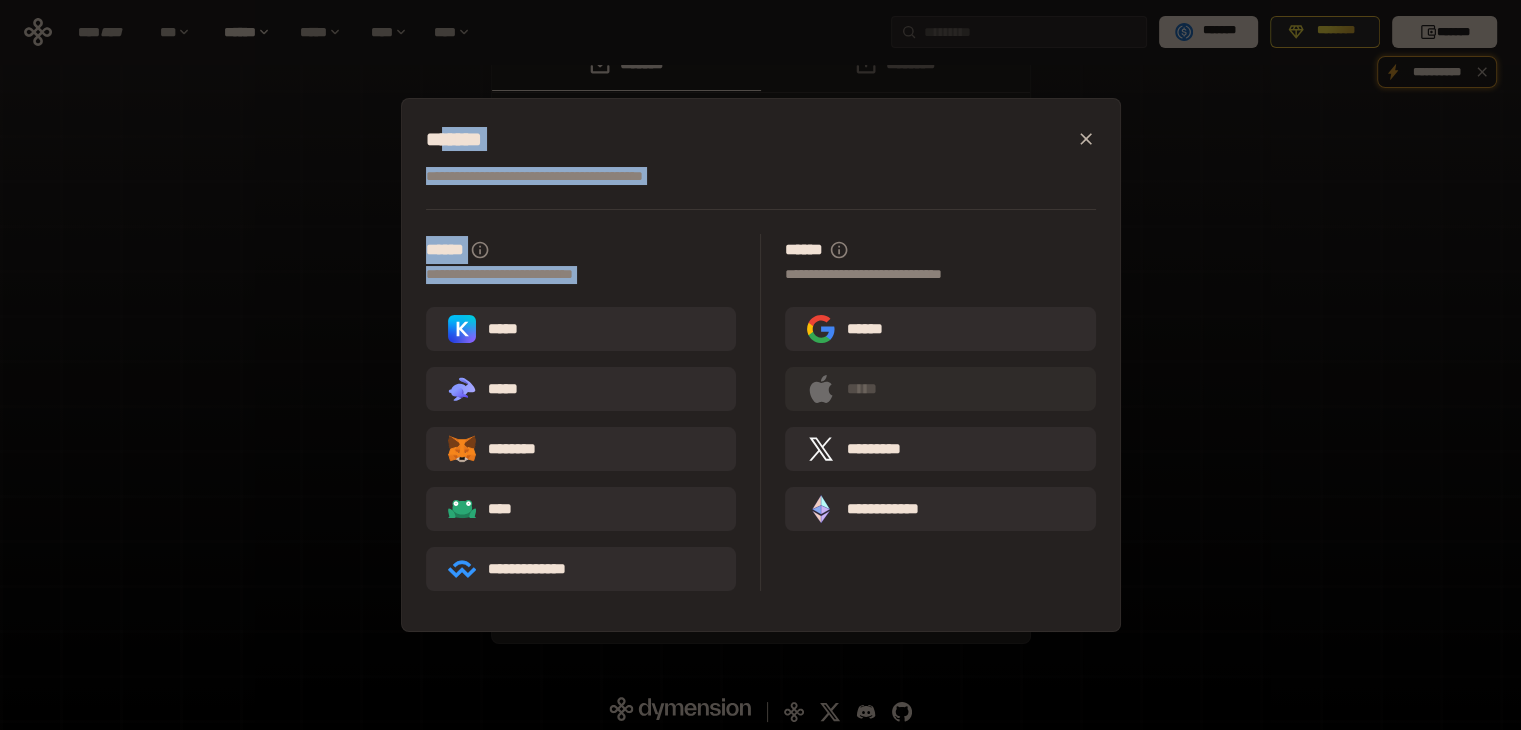click on "********" at bounding box center [506, 449] 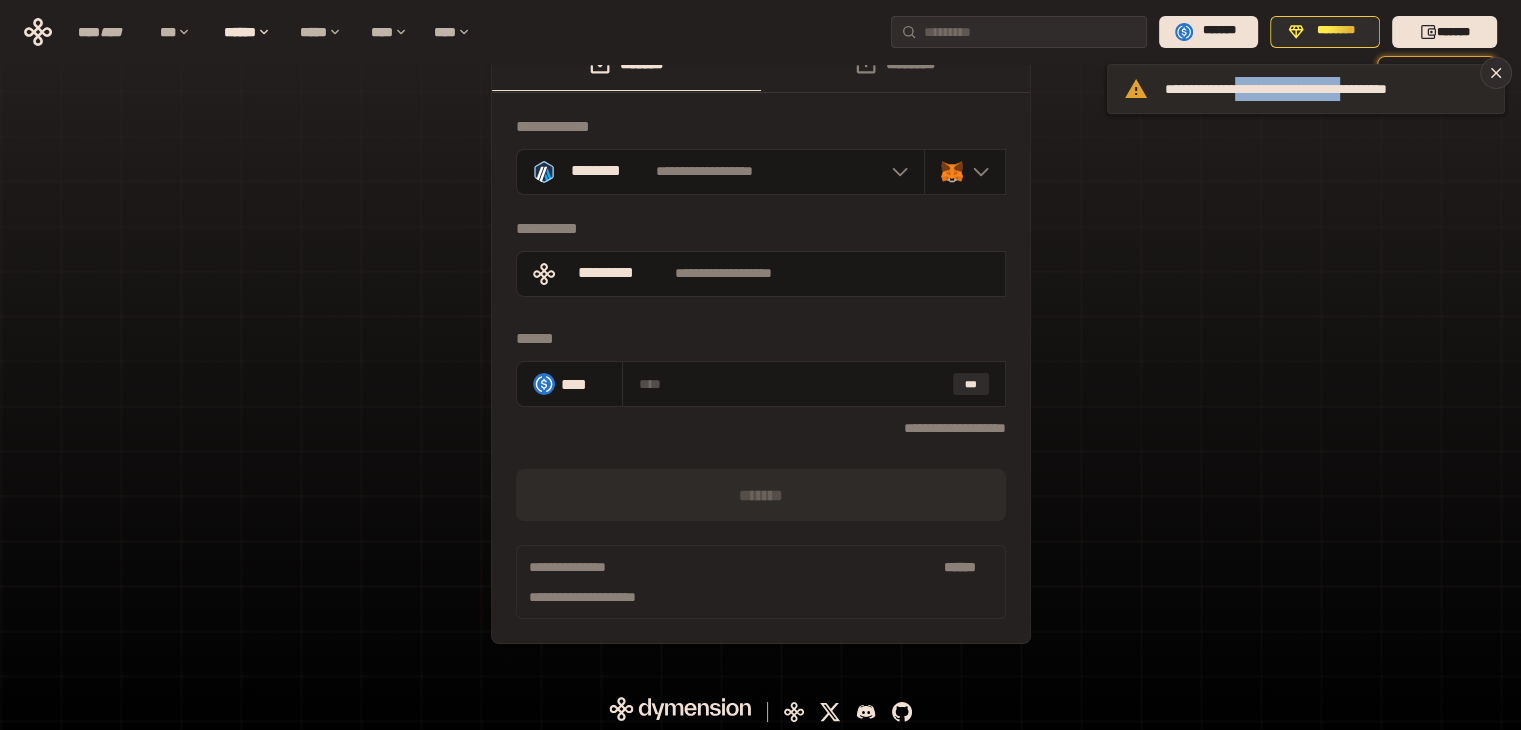 drag, startPoint x: 1260, startPoint y: 90, endPoint x: 1420, endPoint y: 89, distance: 160.00313 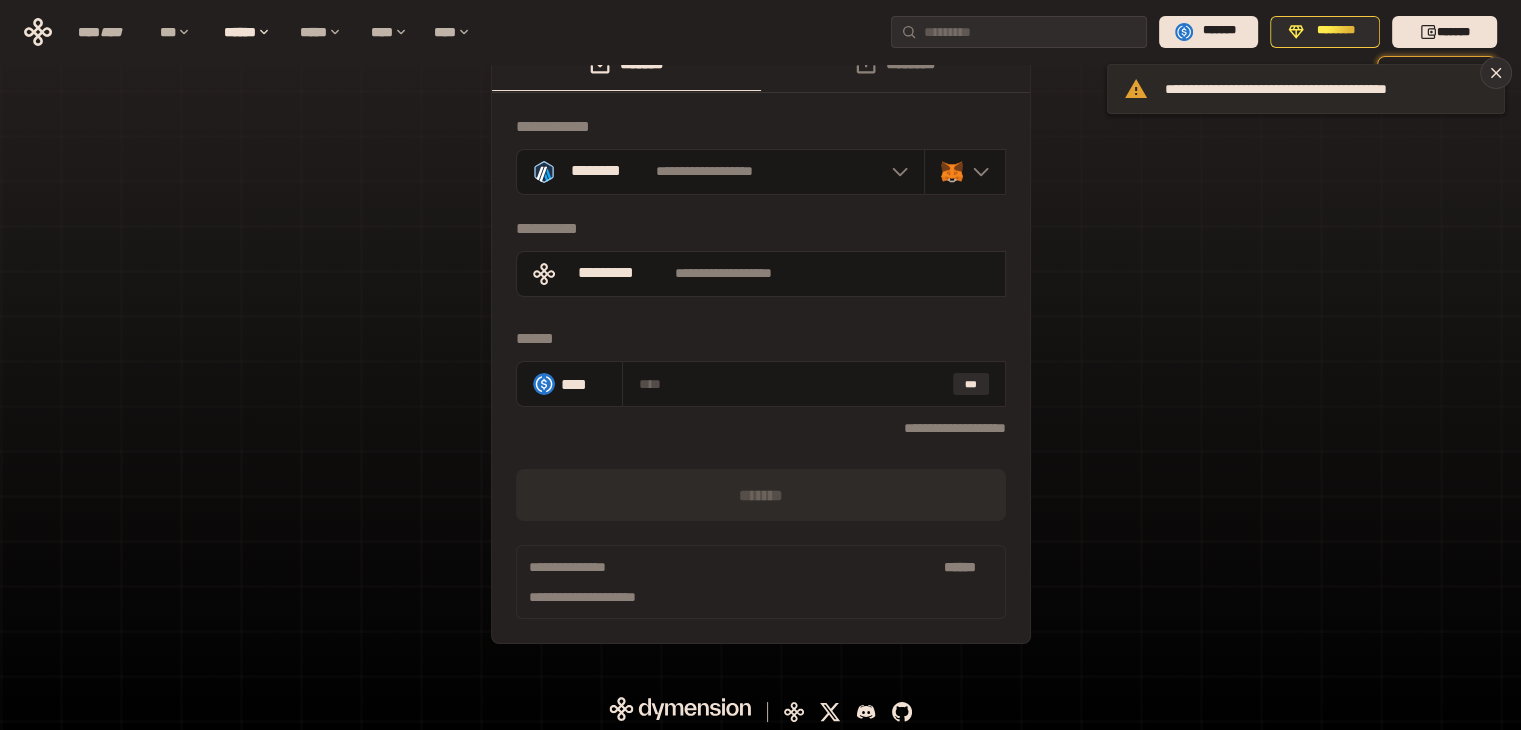 click on "**********" at bounding box center [1326, 89] 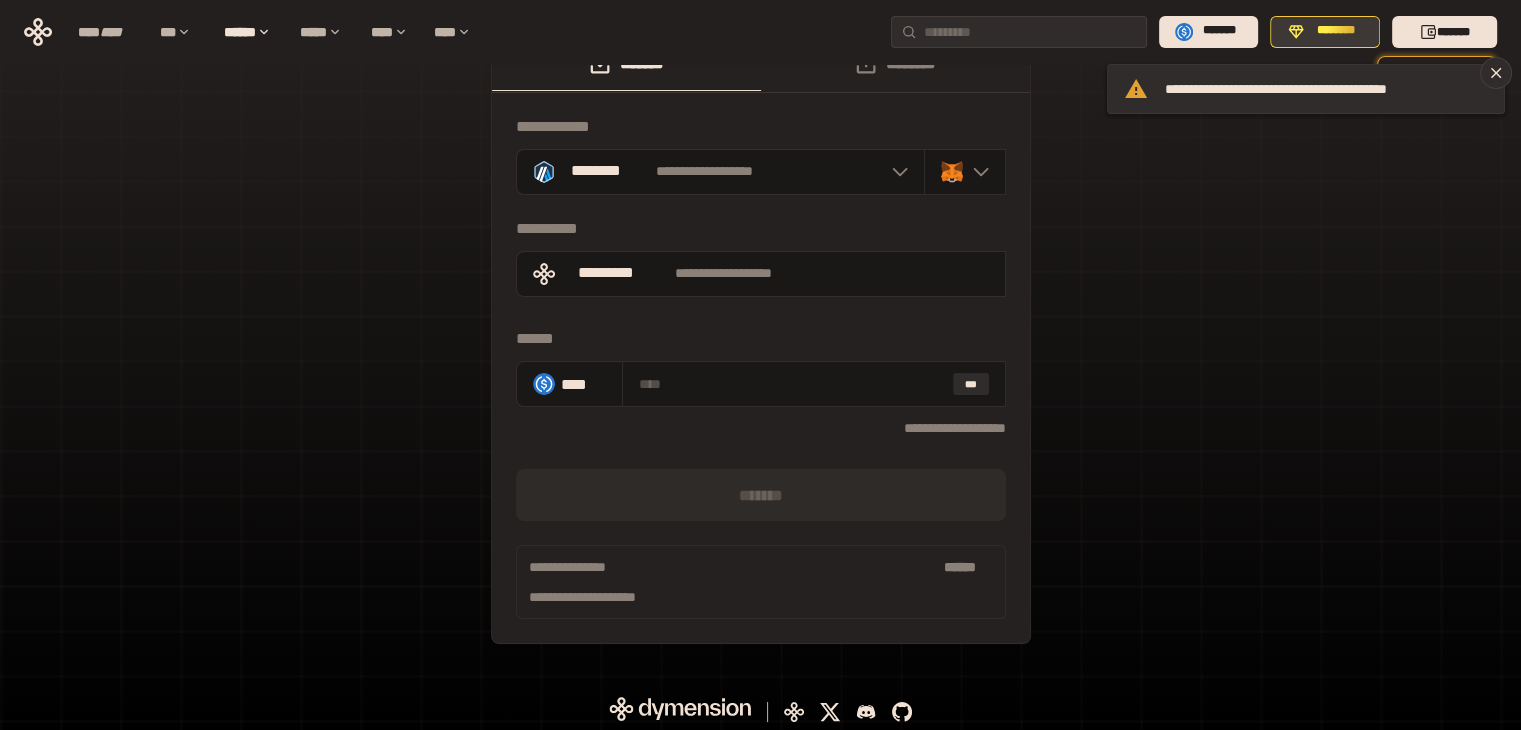 click on "********" at bounding box center [1325, 32] 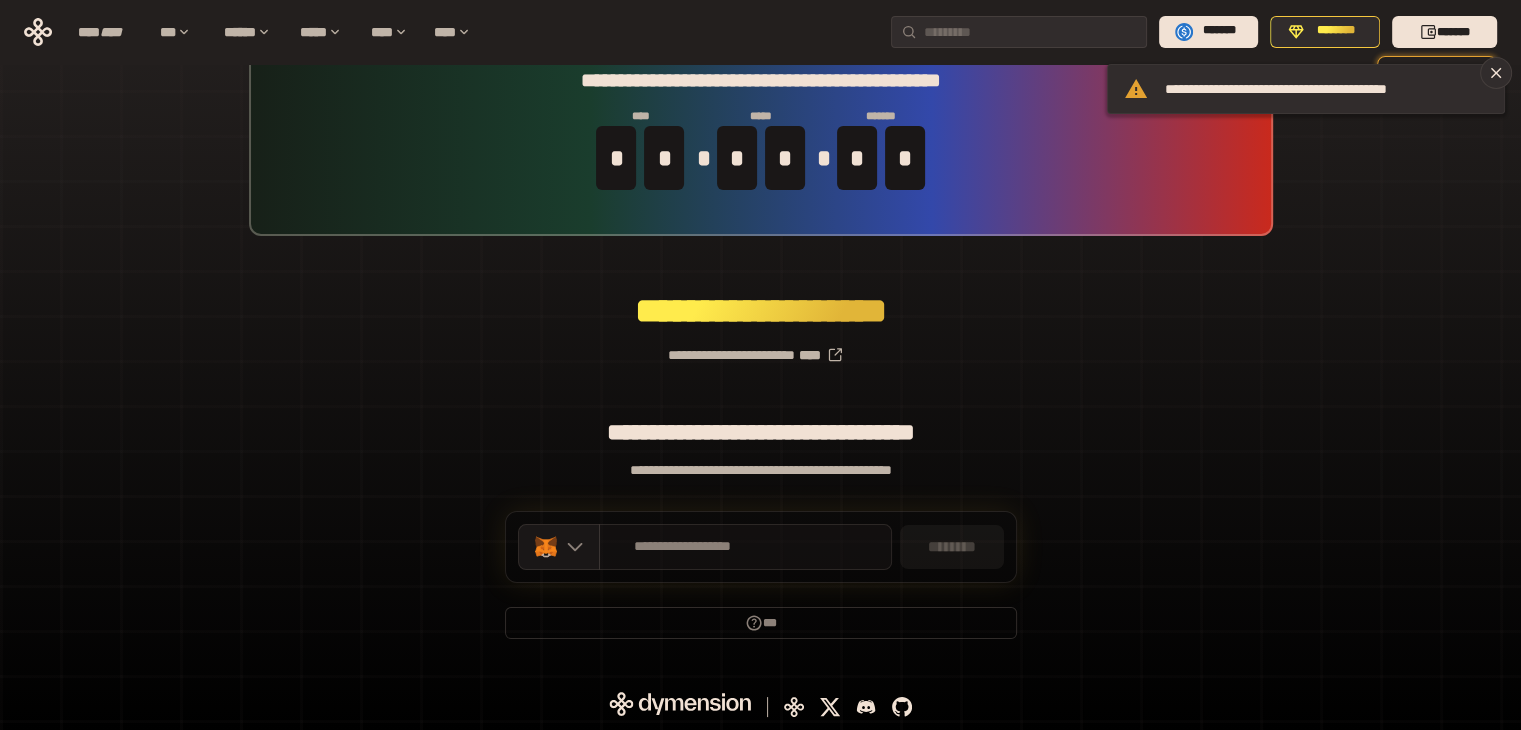 click on "**********" at bounding box center [683, 547] 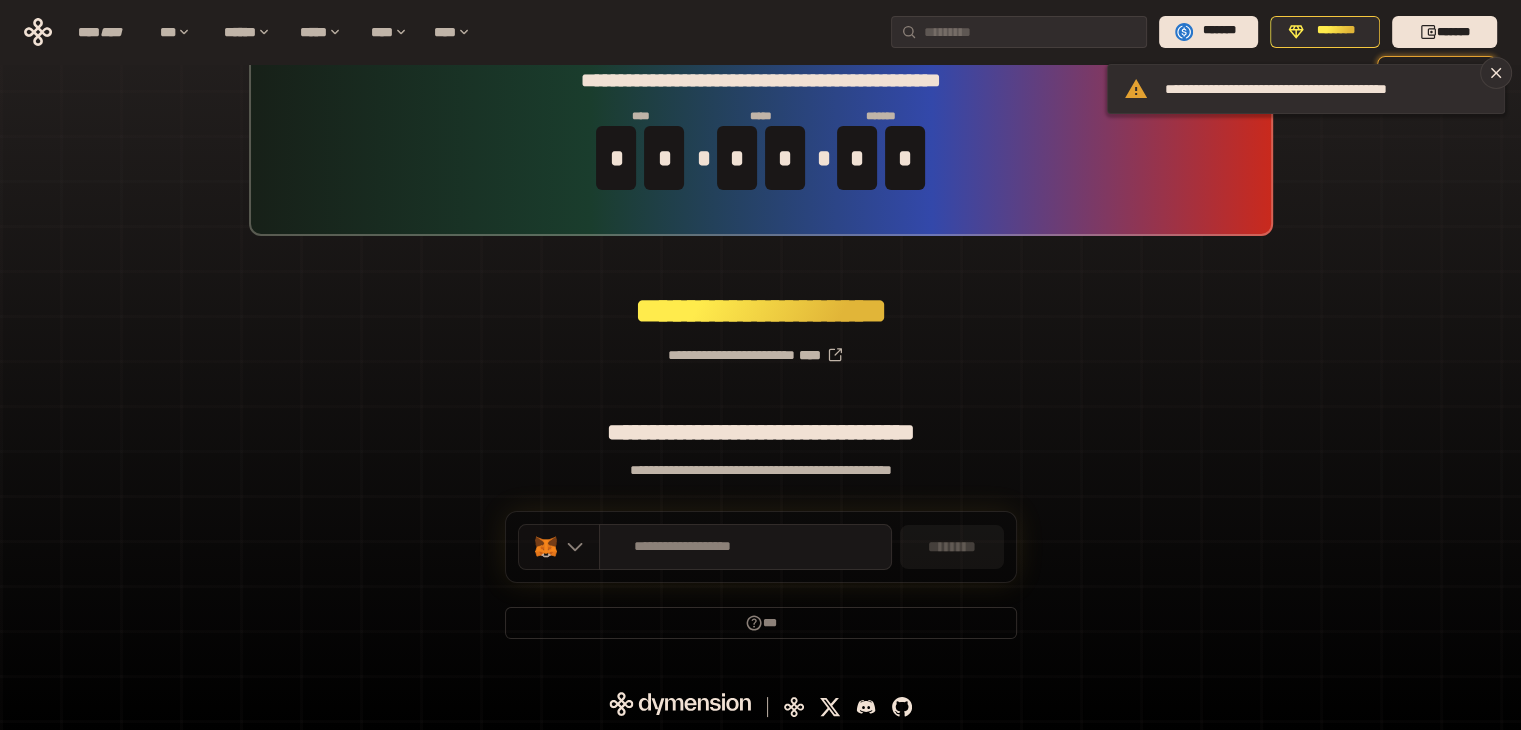 click 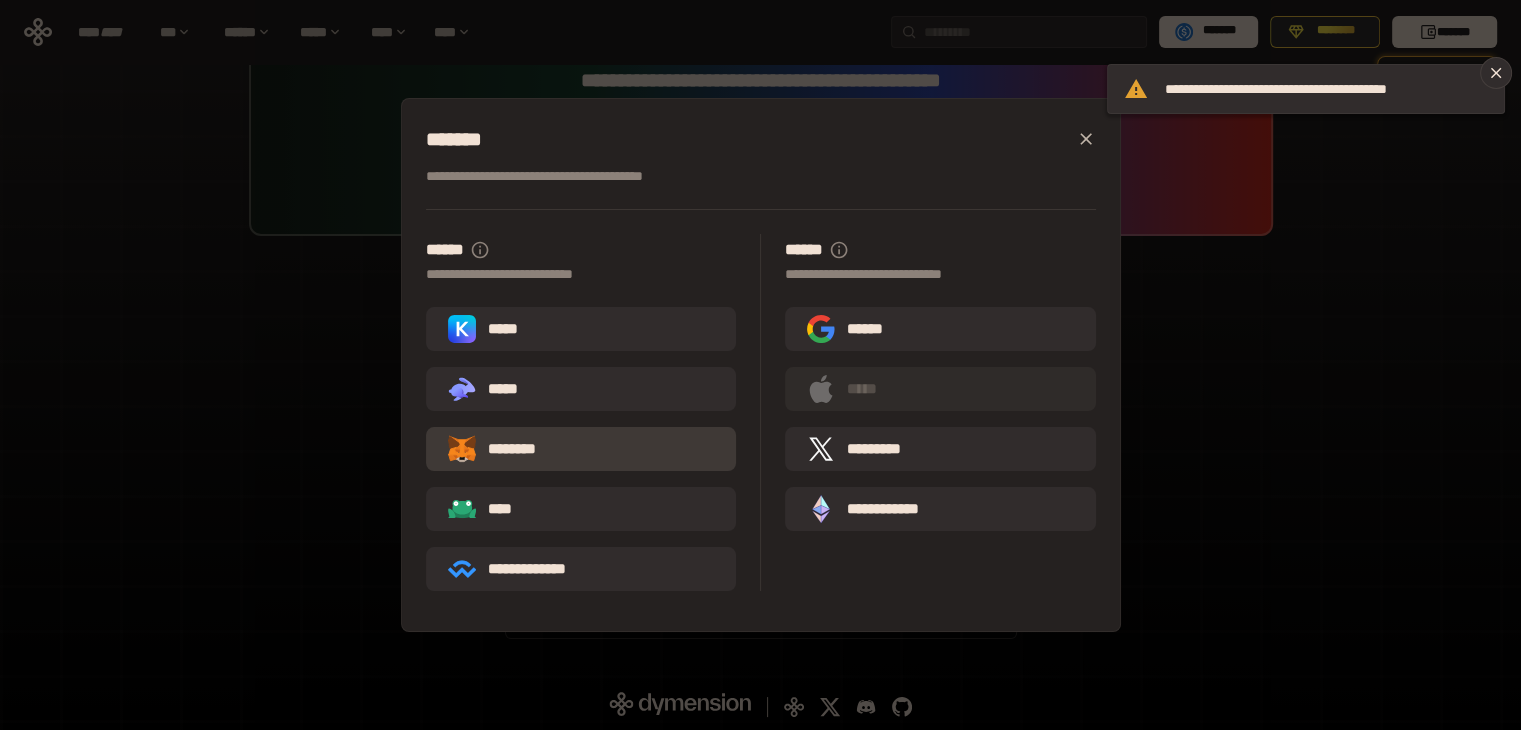 click on "********" at bounding box center (506, 449) 